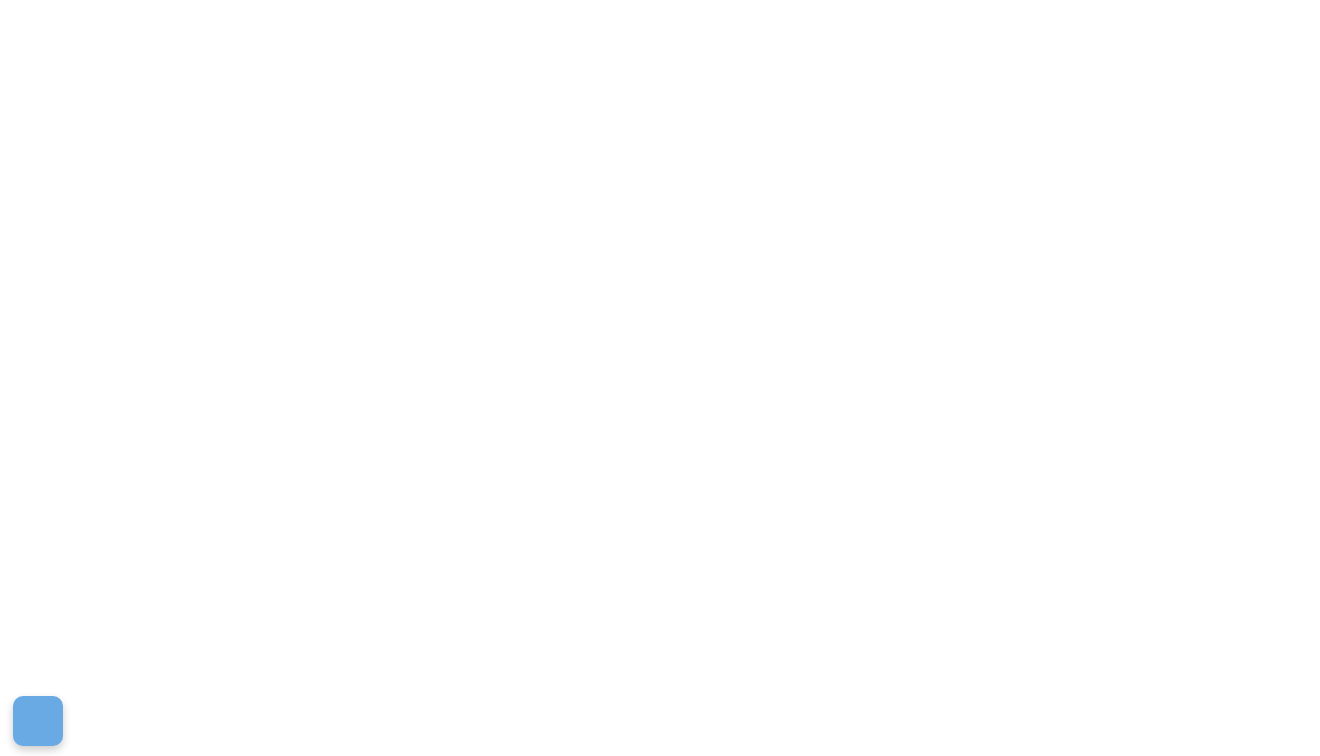 scroll, scrollTop: 0, scrollLeft: 0, axis: both 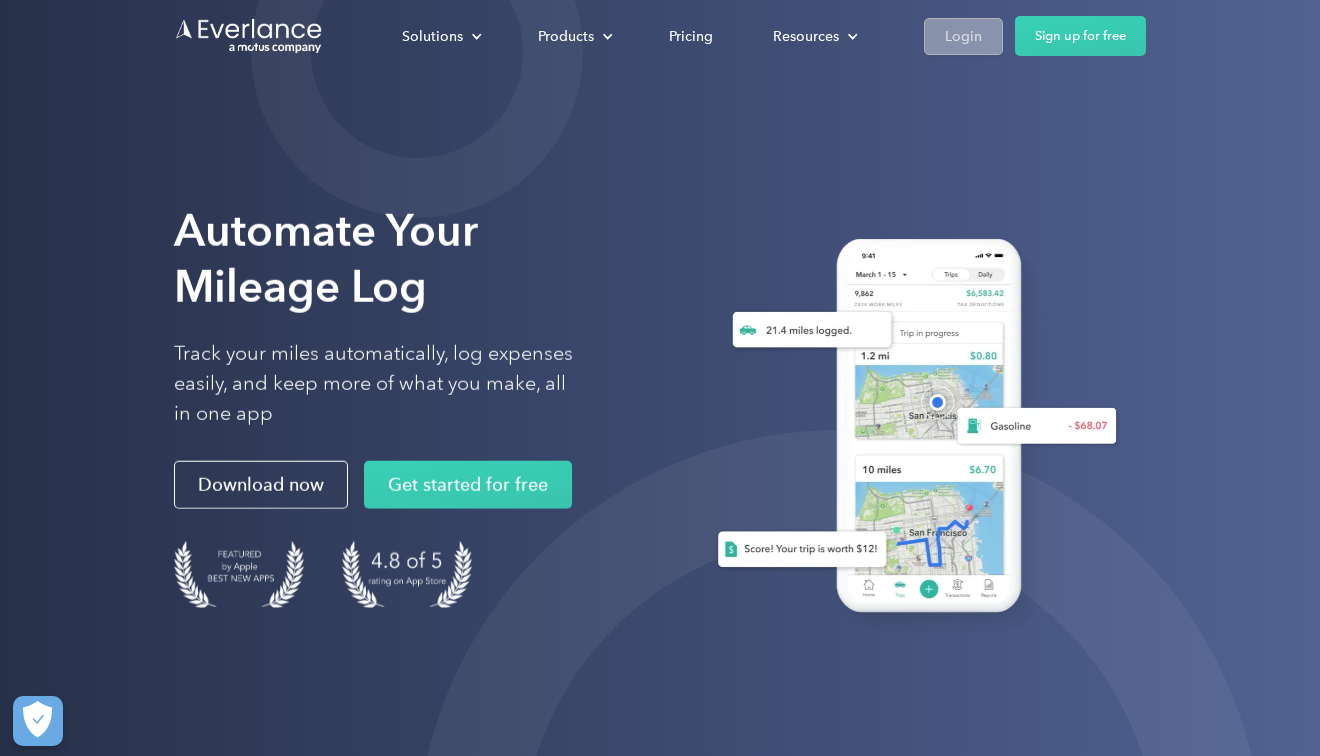 click on "Login" at bounding box center [963, 36] 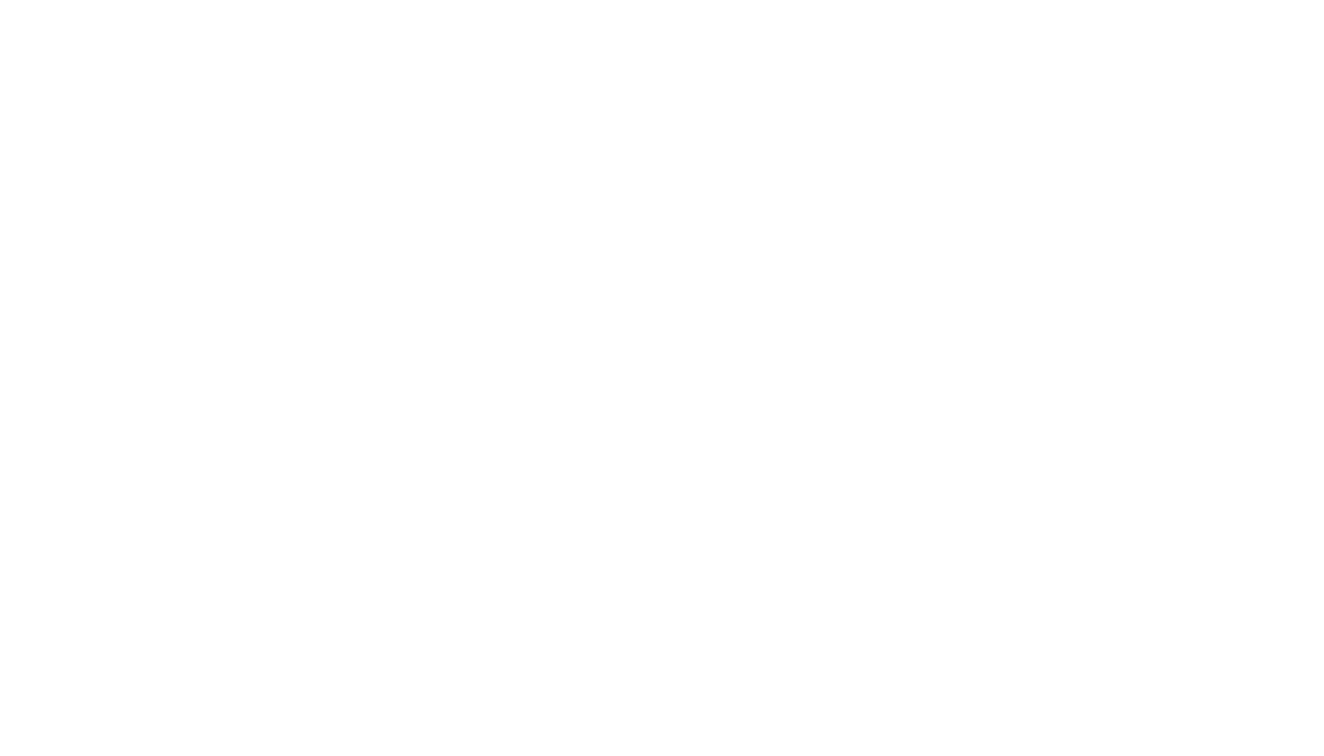 scroll, scrollTop: 0, scrollLeft: 0, axis: both 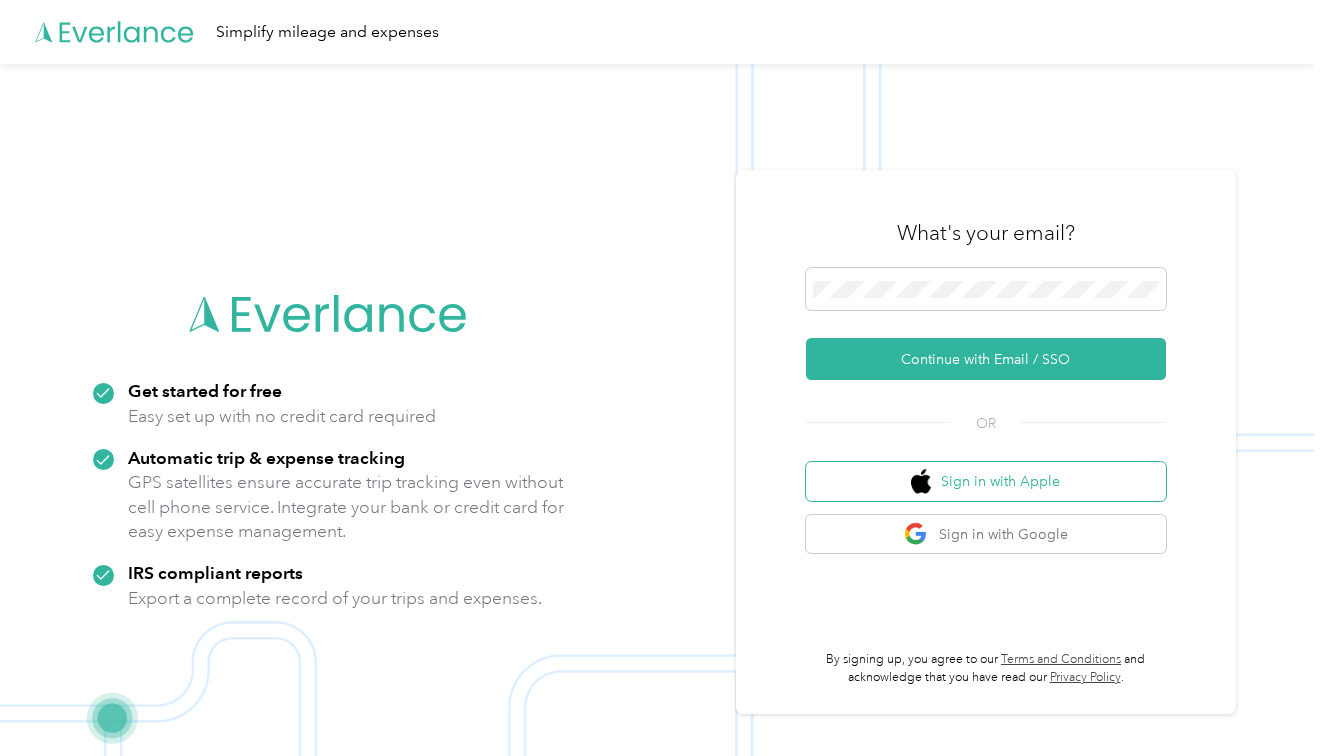 click at bounding box center [921, 481] 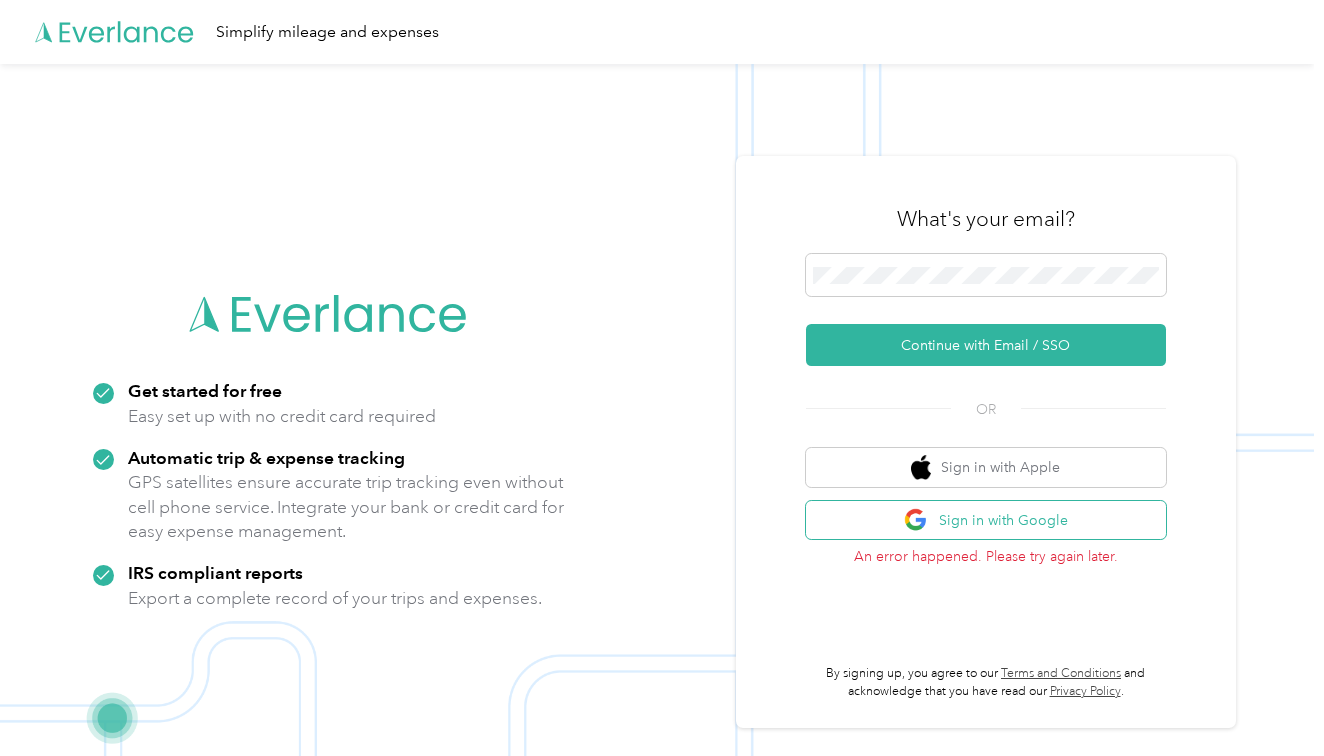 click on "Sign in with Google" at bounding box center [986, 520] 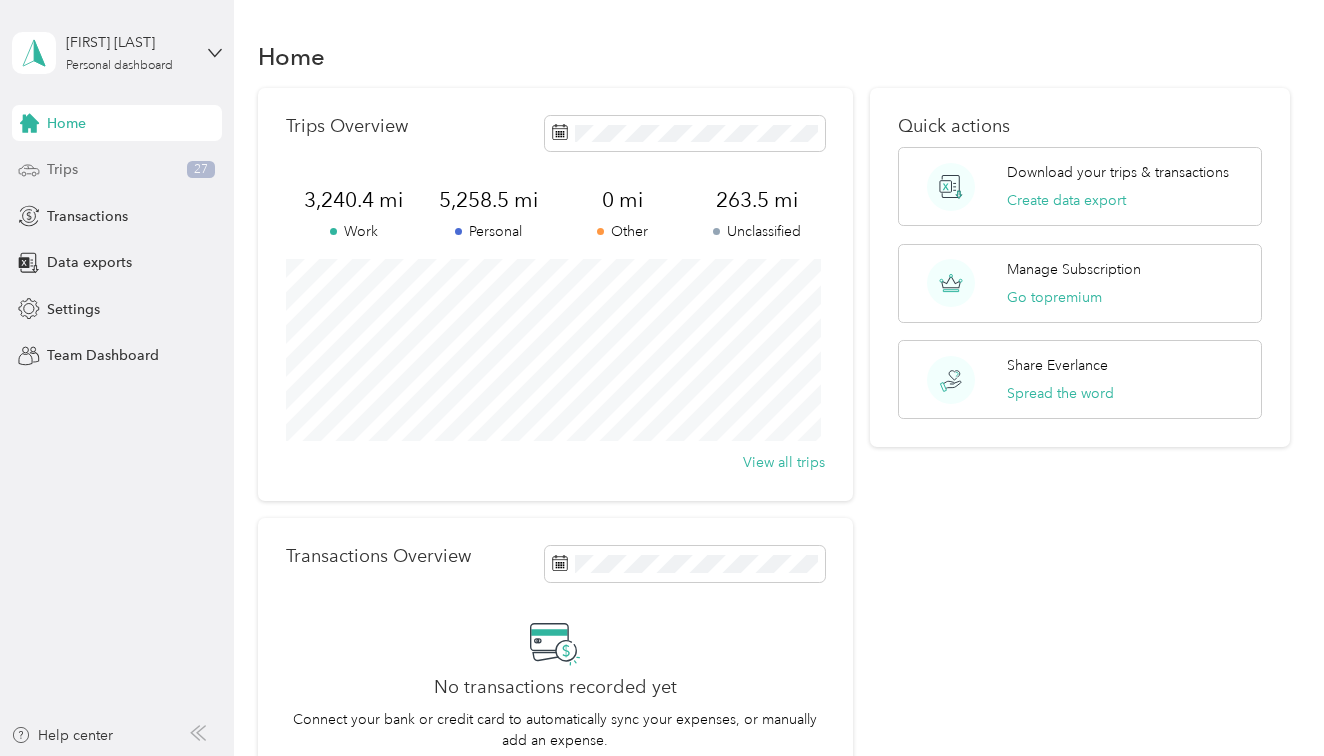 click on "Trips" at bounding box center (62, 169) 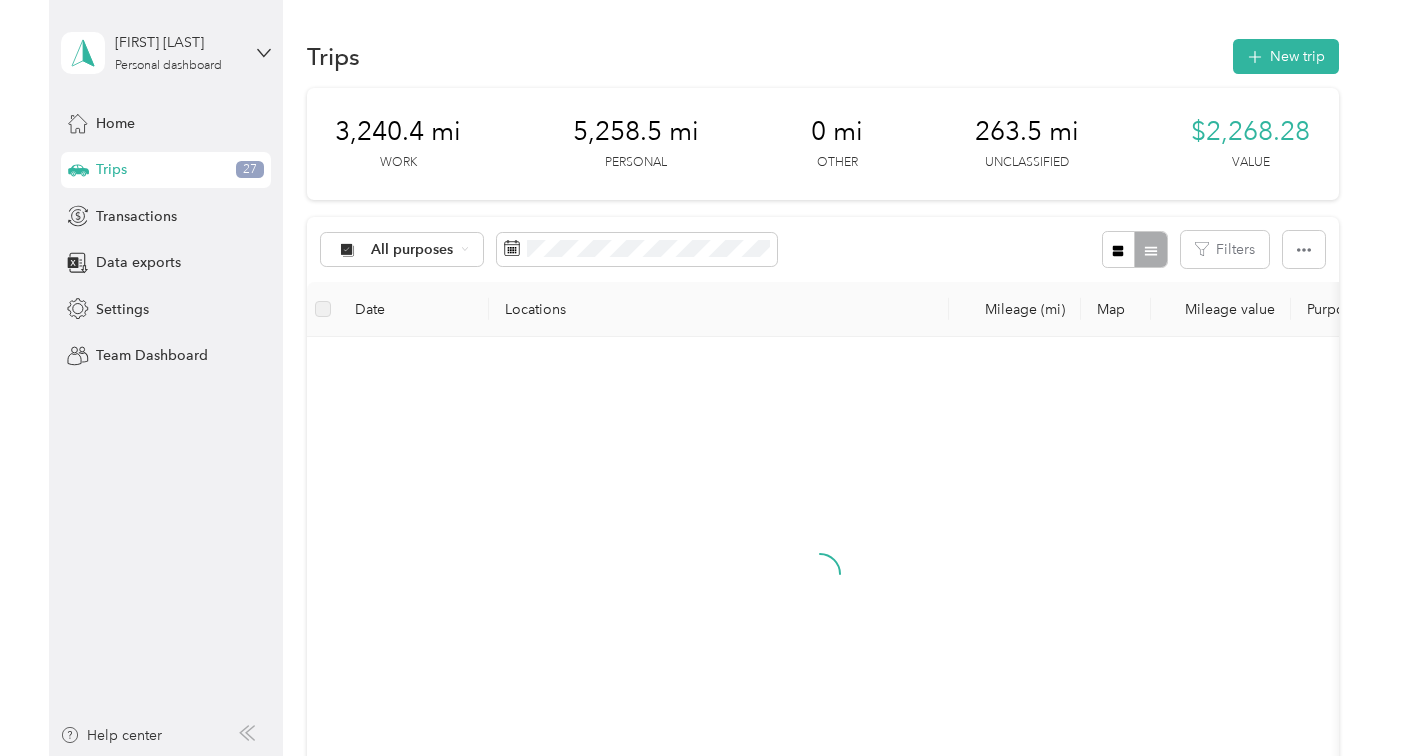 scroll, scrollTop: 158, scrollLeft: 0, axis: vertical 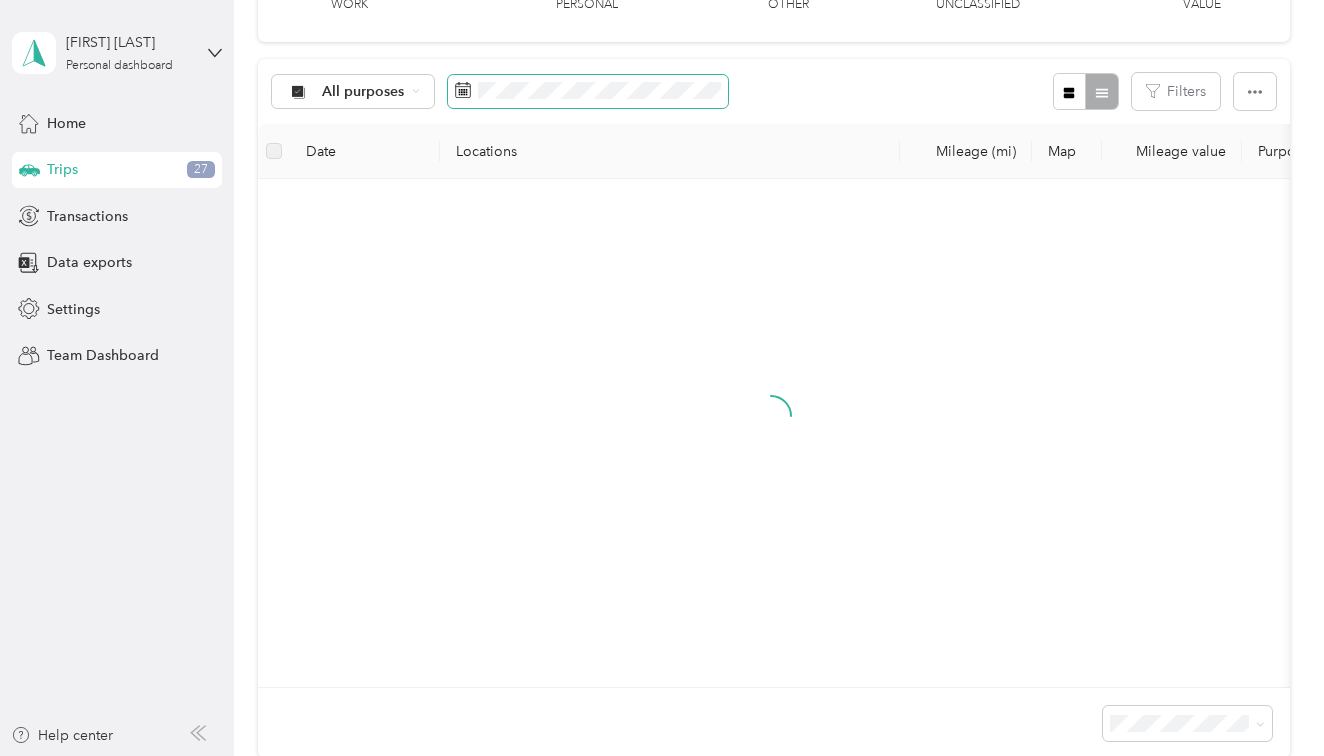 click at bounding box center [588, 92] 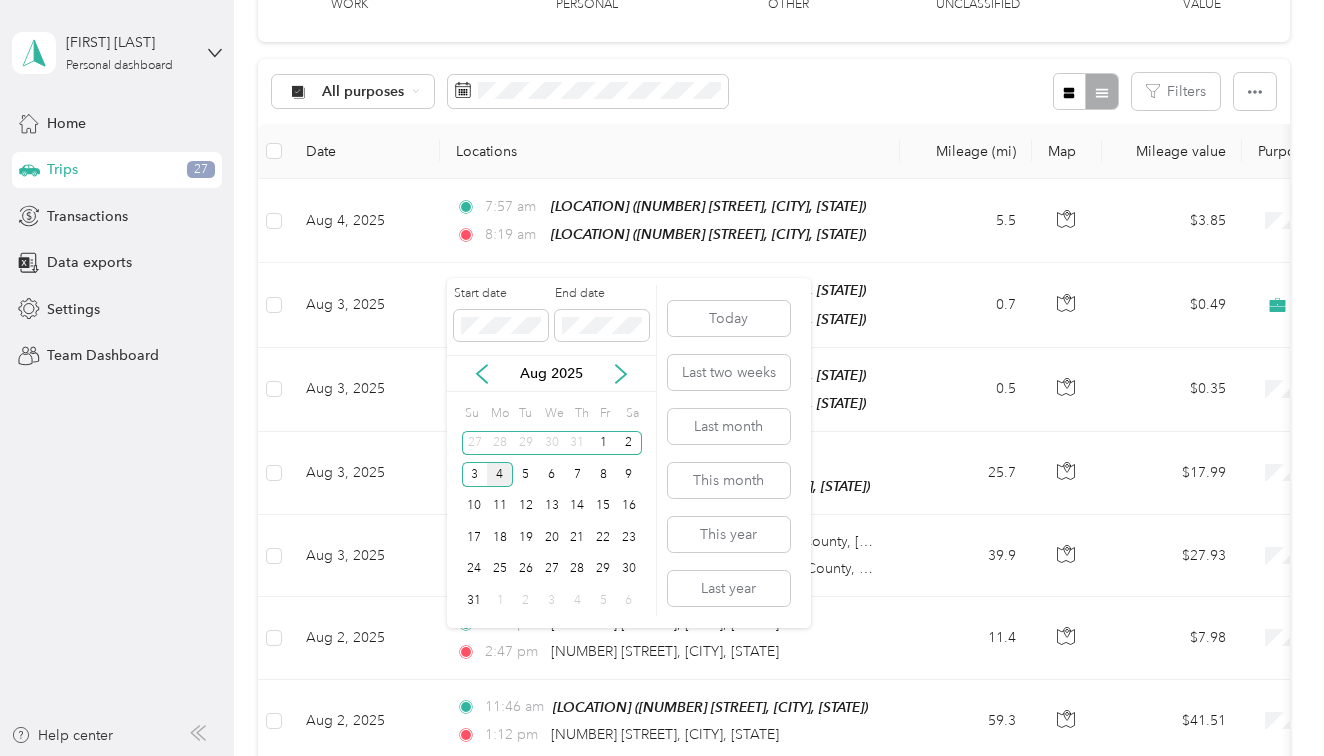 click on "Aug 2025" at bounding box center (551, 373) 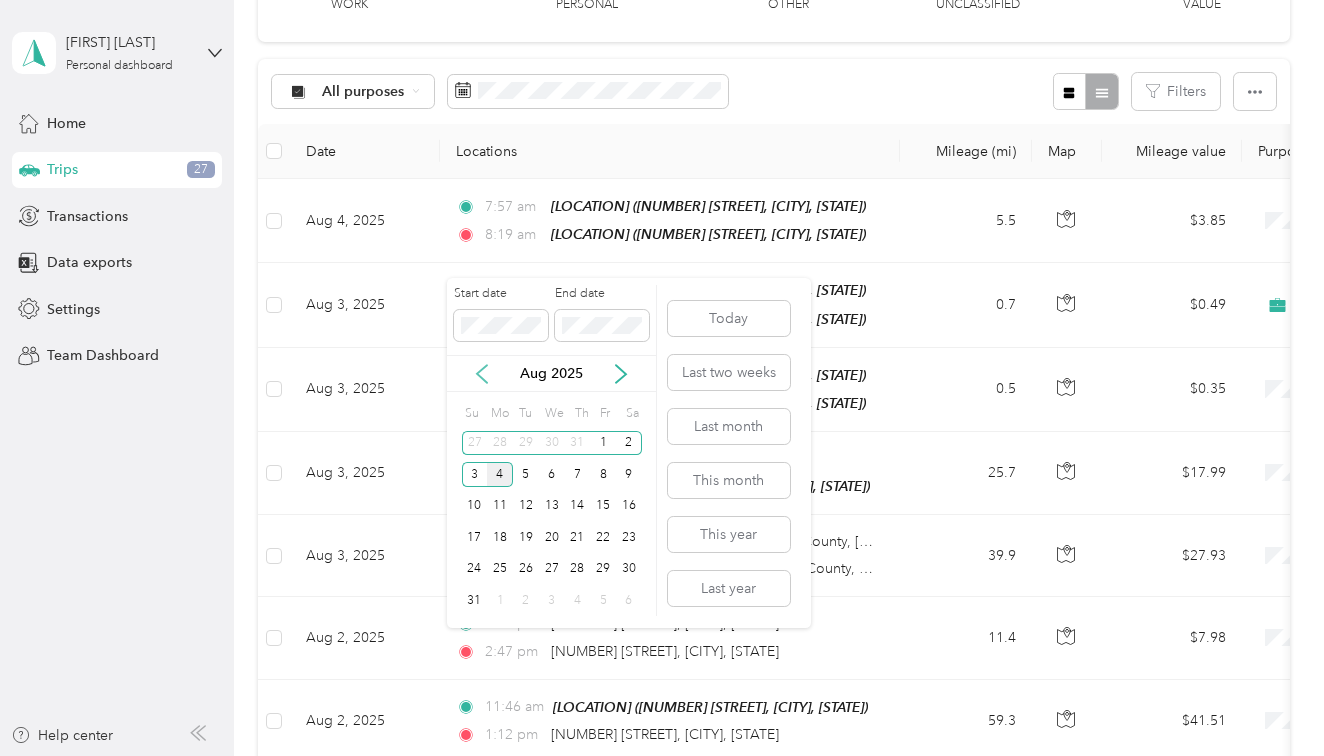 click 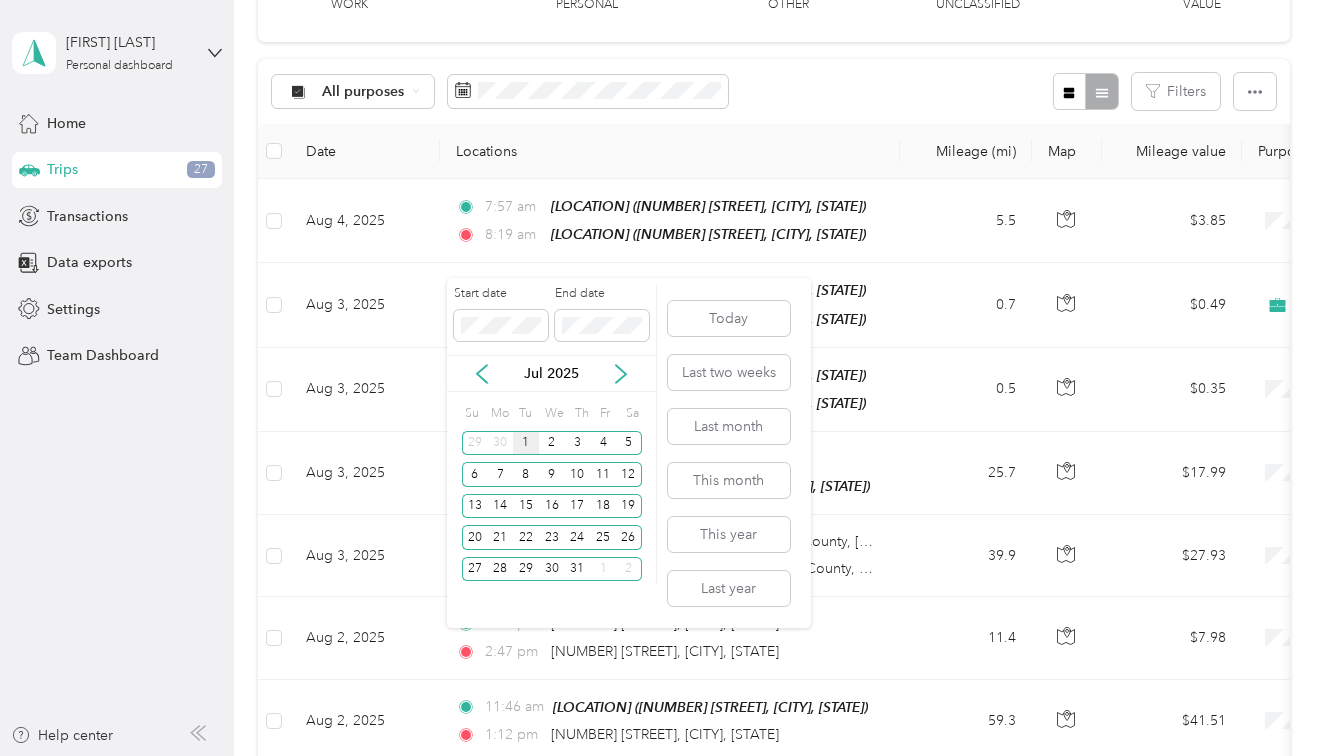 click on "1" at bounding box center [526, 443] 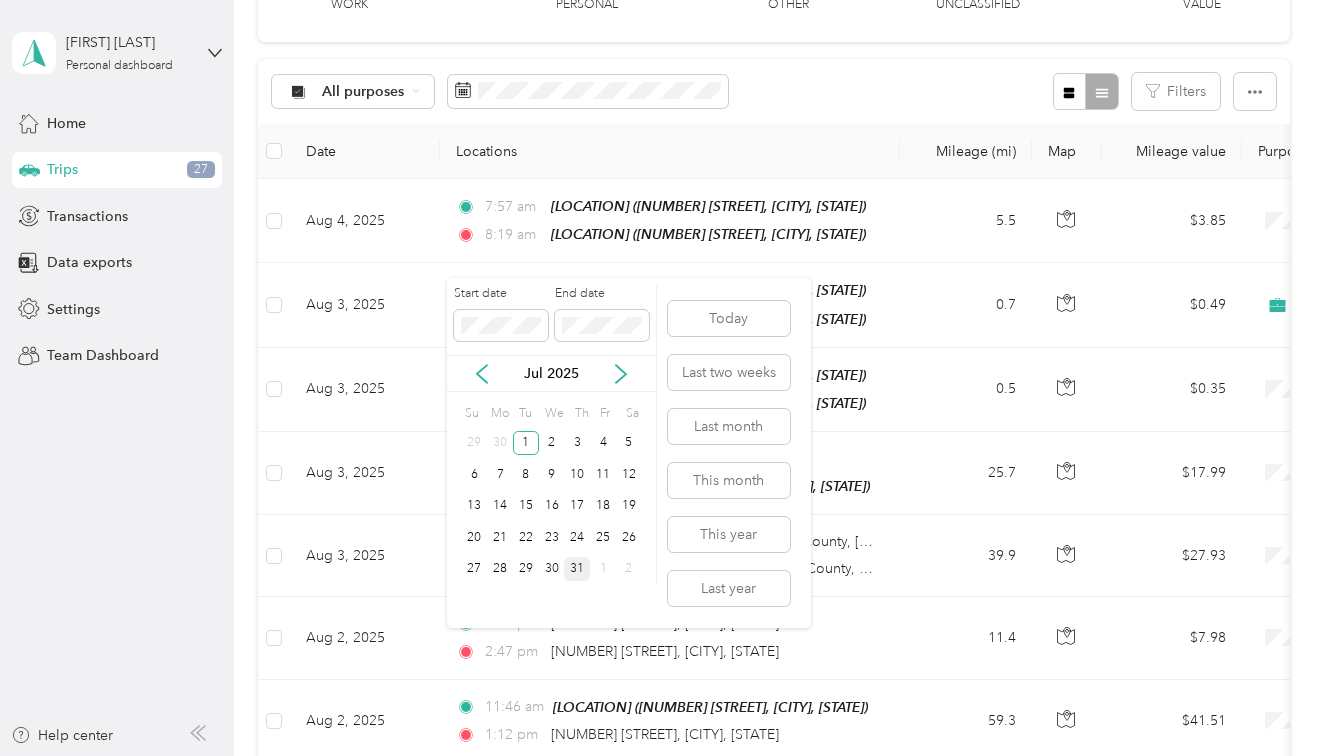 click on "31" at bounding box center (577, 569) 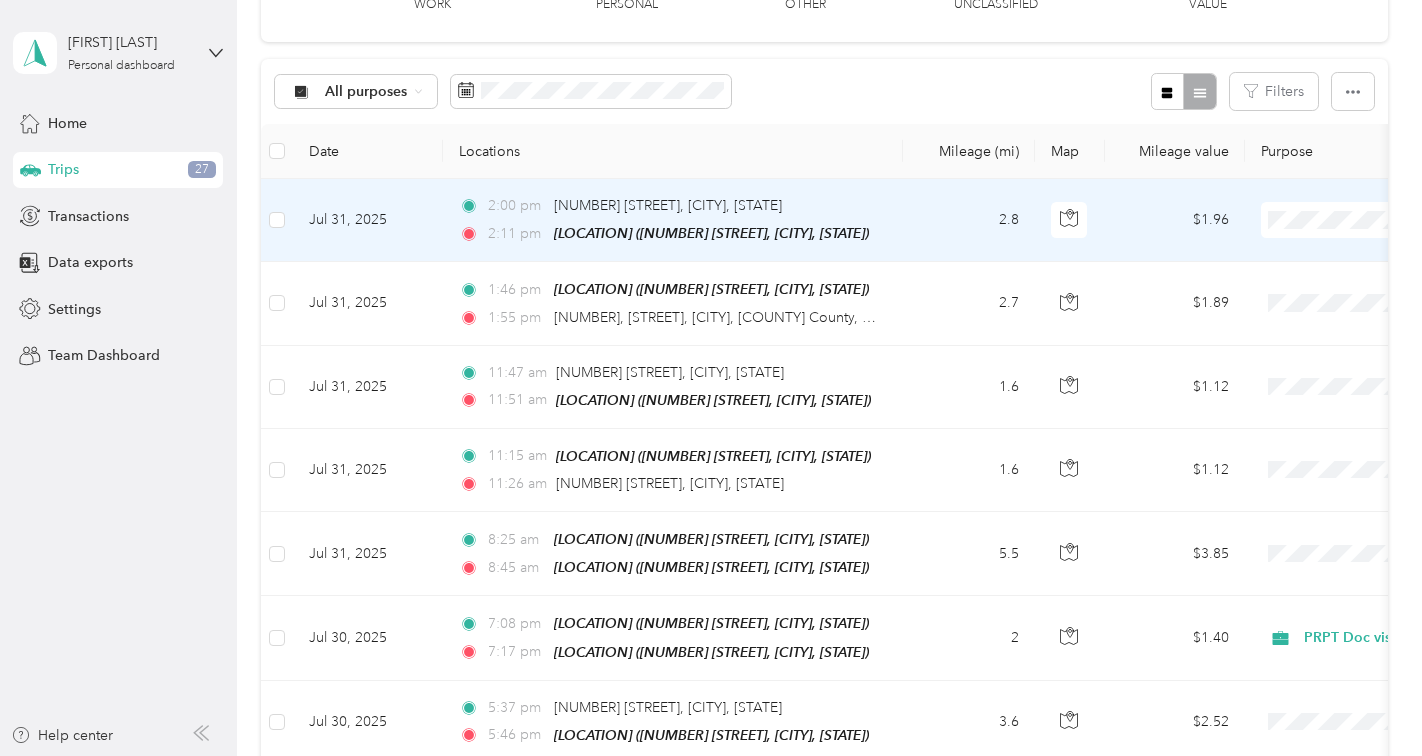 click on "Personal" at bounding box center [1298, 292] 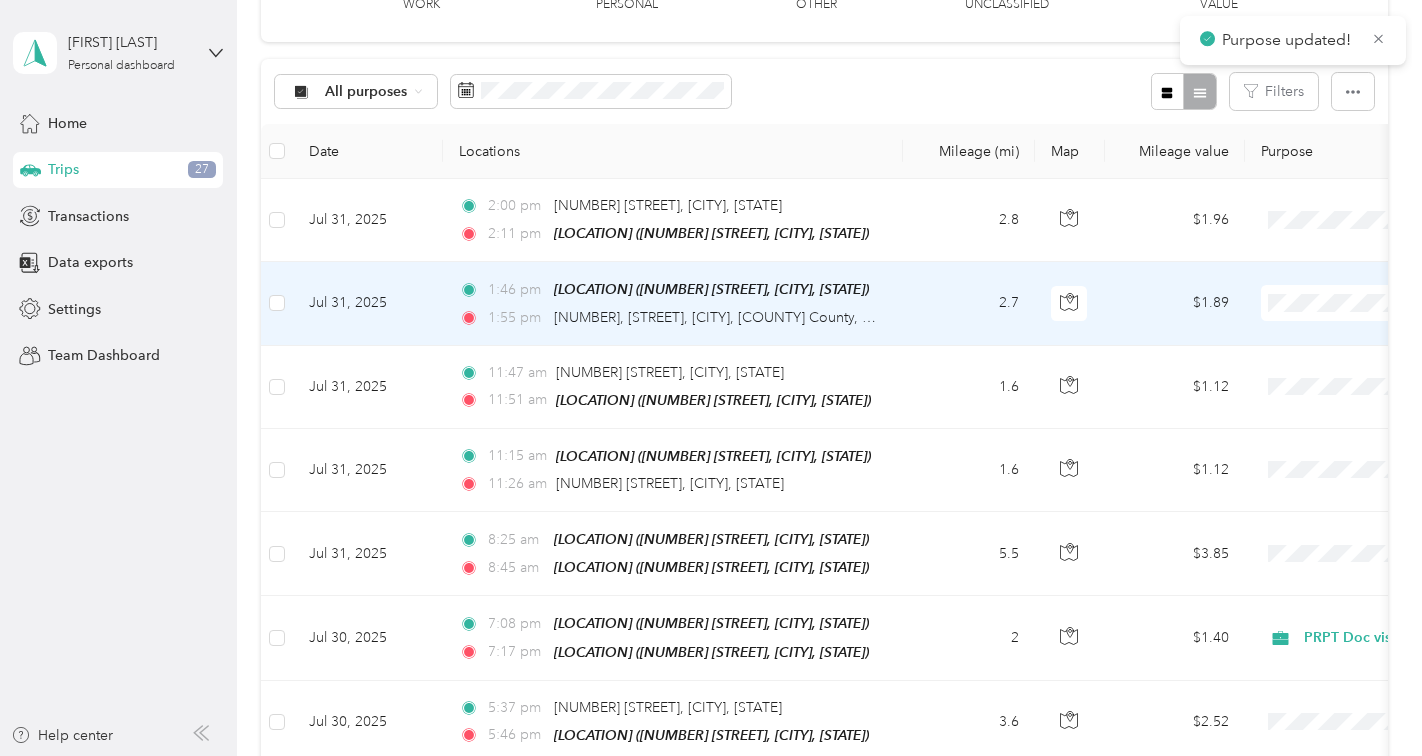 click on "Personal" at bounding box center [1316, 371] 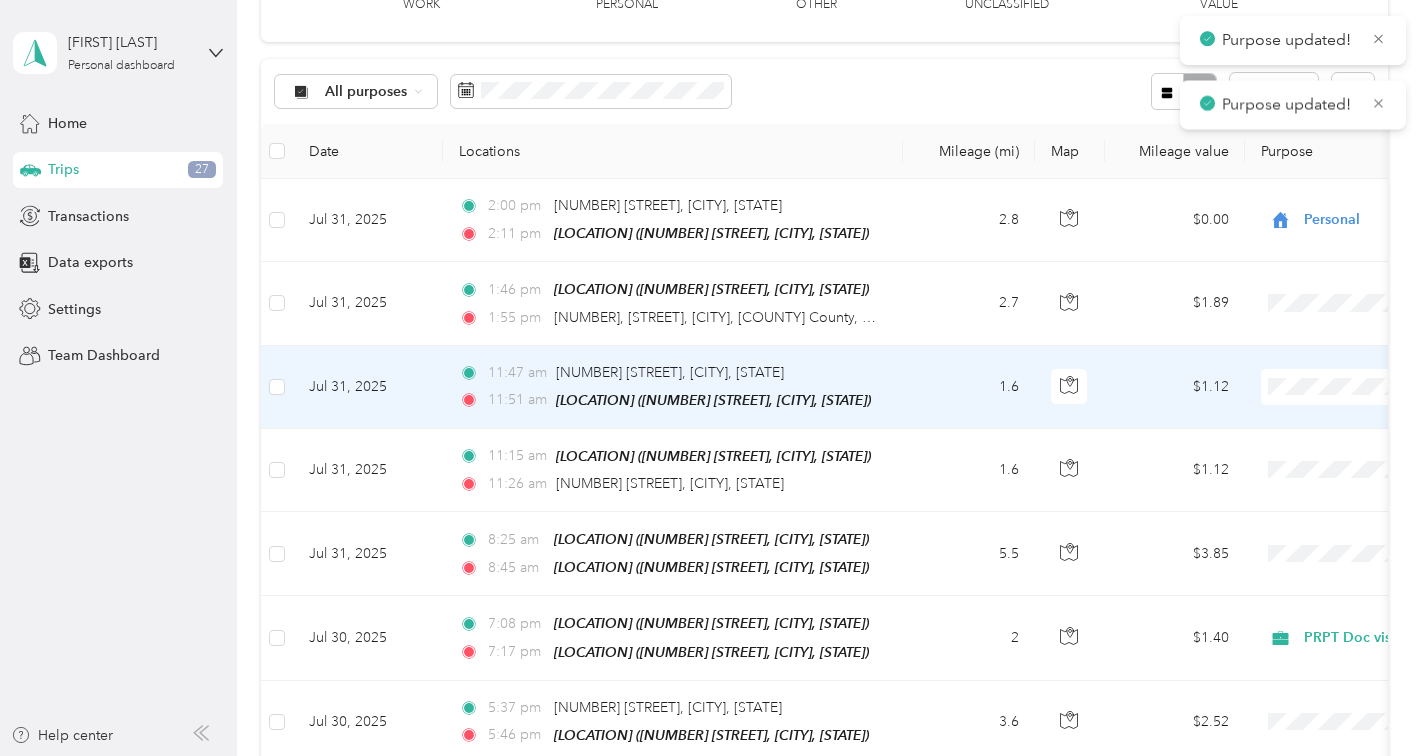 click at bounding box center [1385, 387] 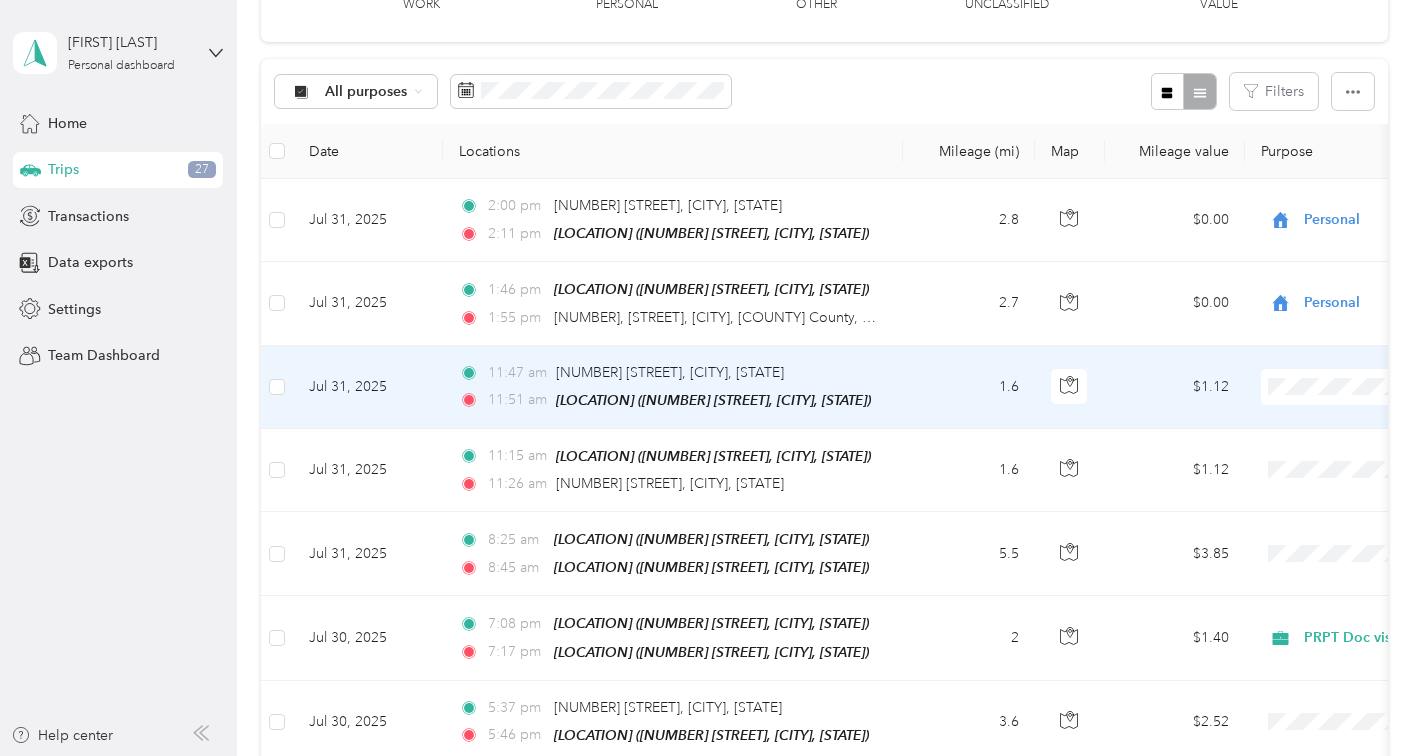 click at bounding box center (1385, 387) 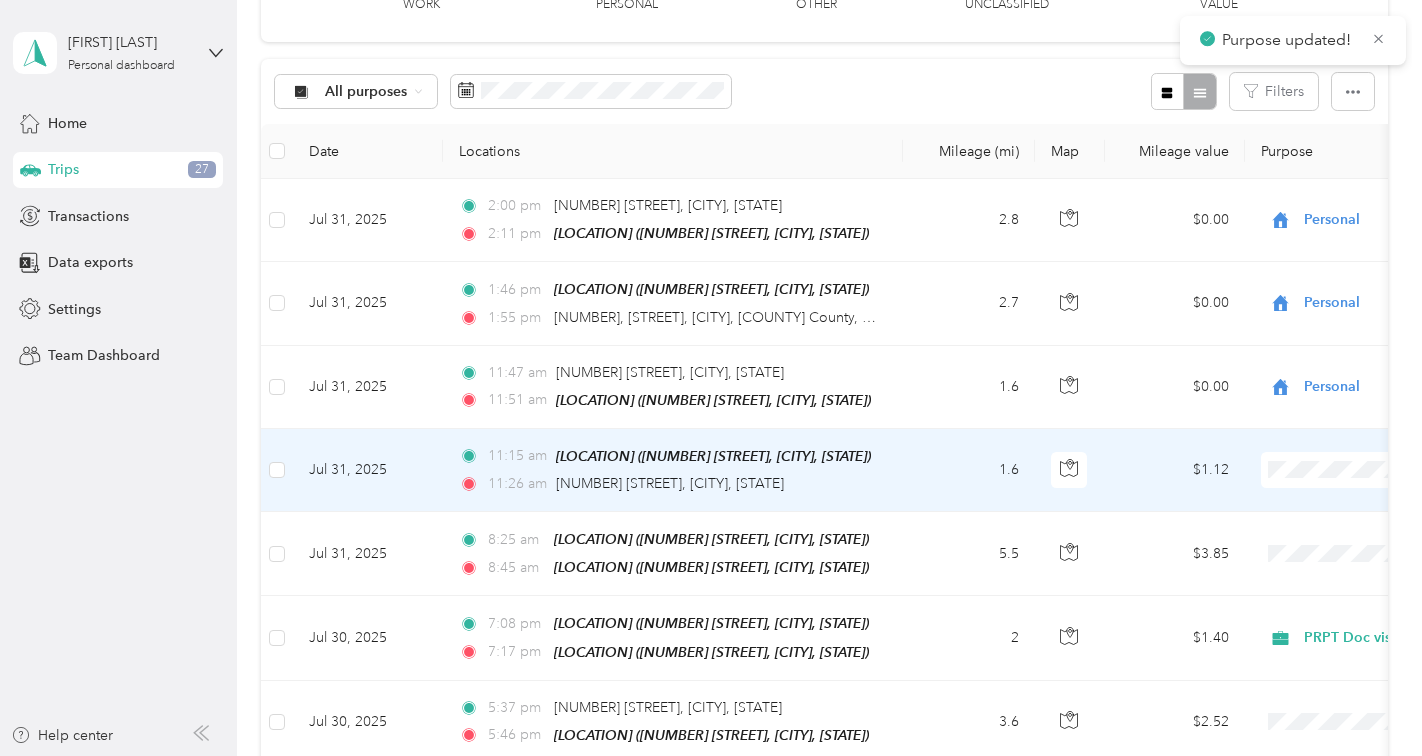 click on "Personal" at bounding box center (1298, 220) 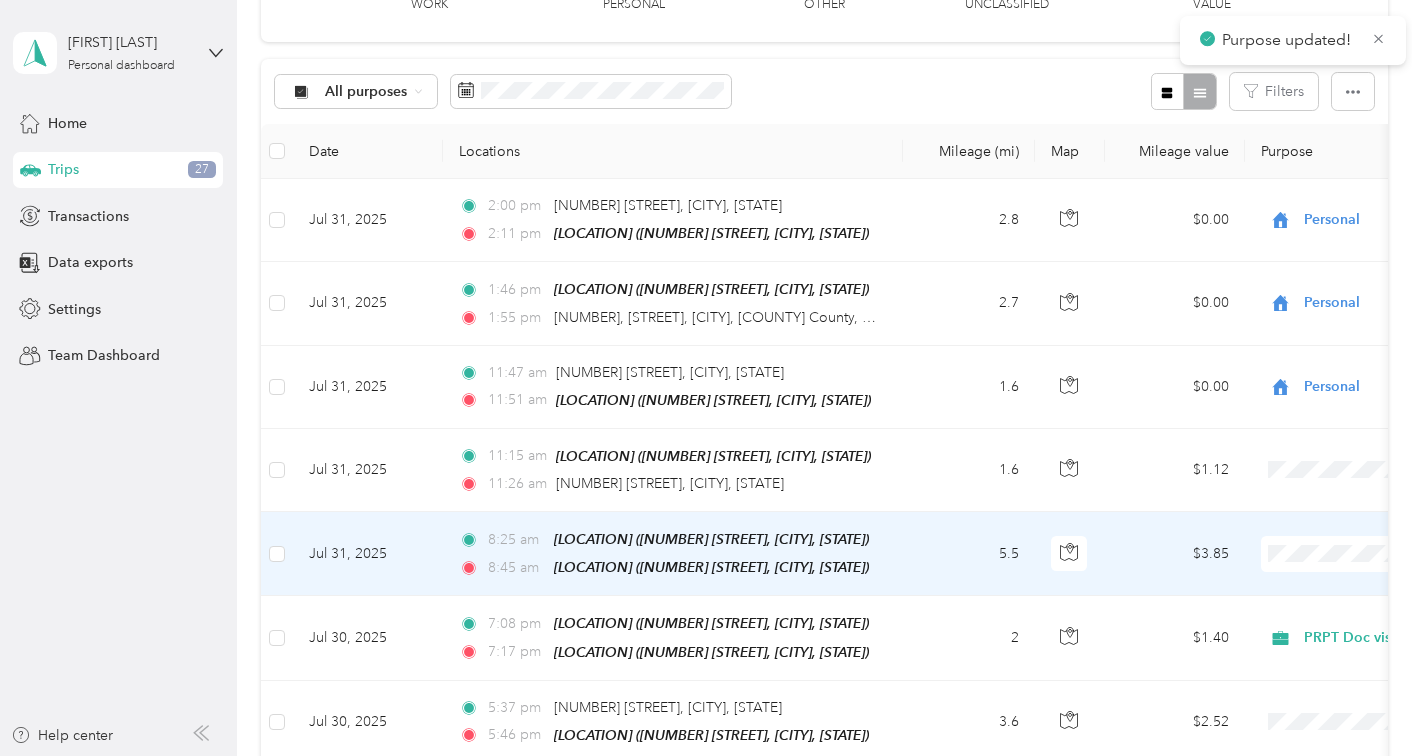 click on "Personal" at bounding box center [1316, 303] 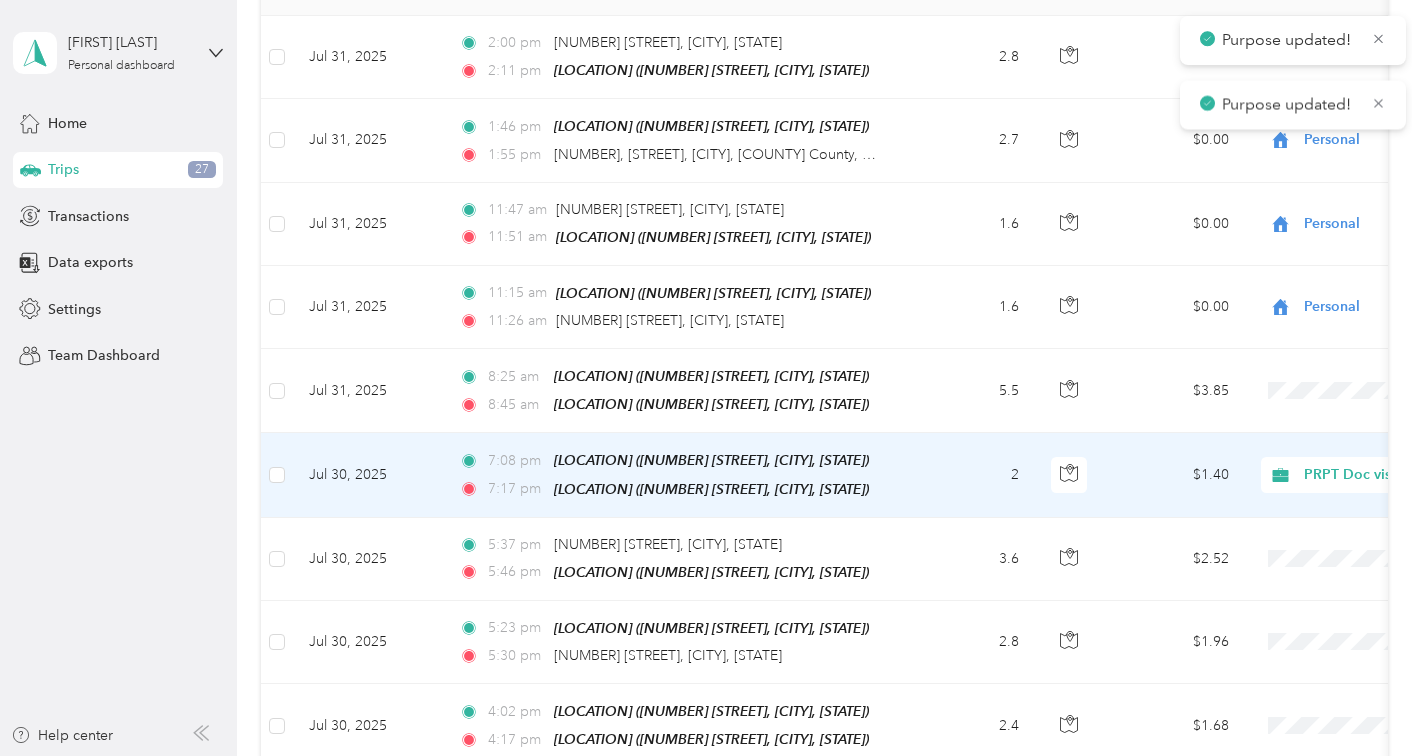scroll, scrollTop: 381, scrollLeft: 0, axis: vertical 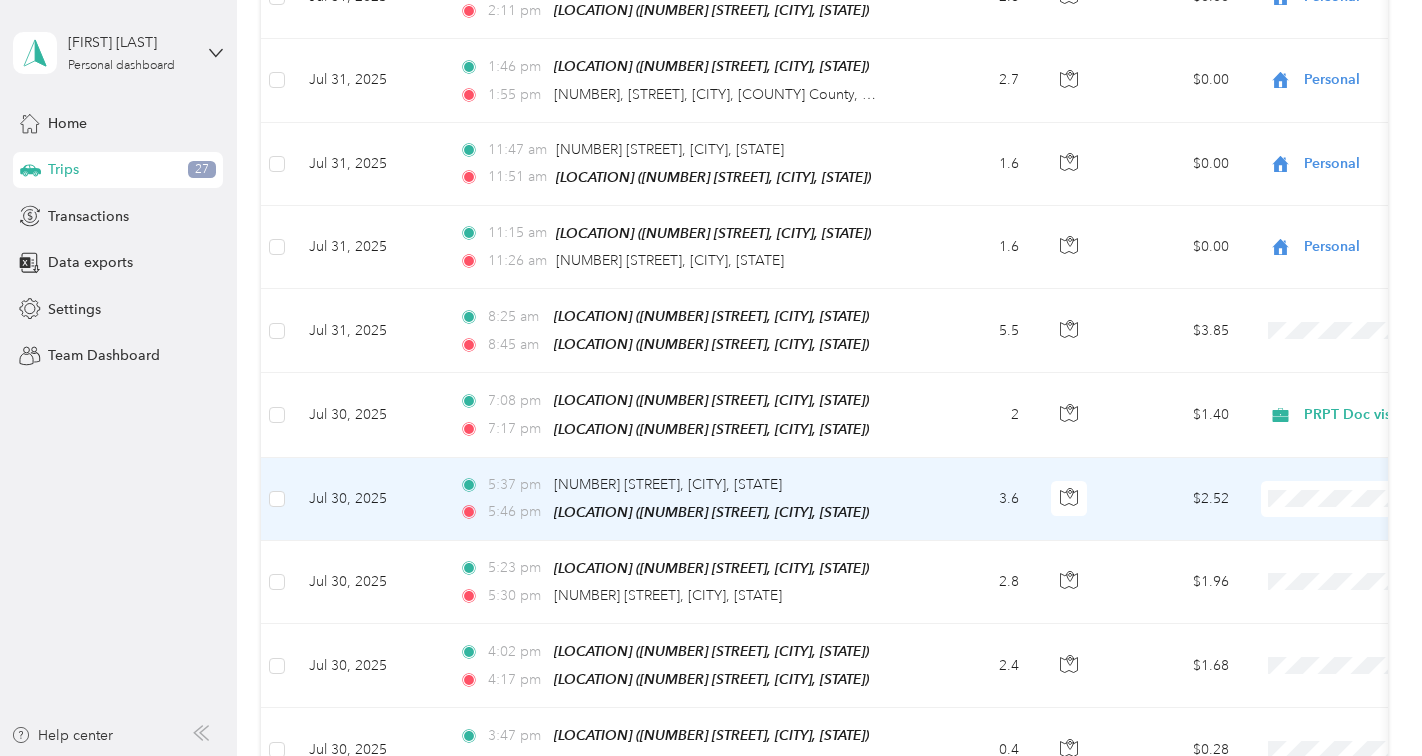 click on "Personal" at bounding box center (1316, 246) 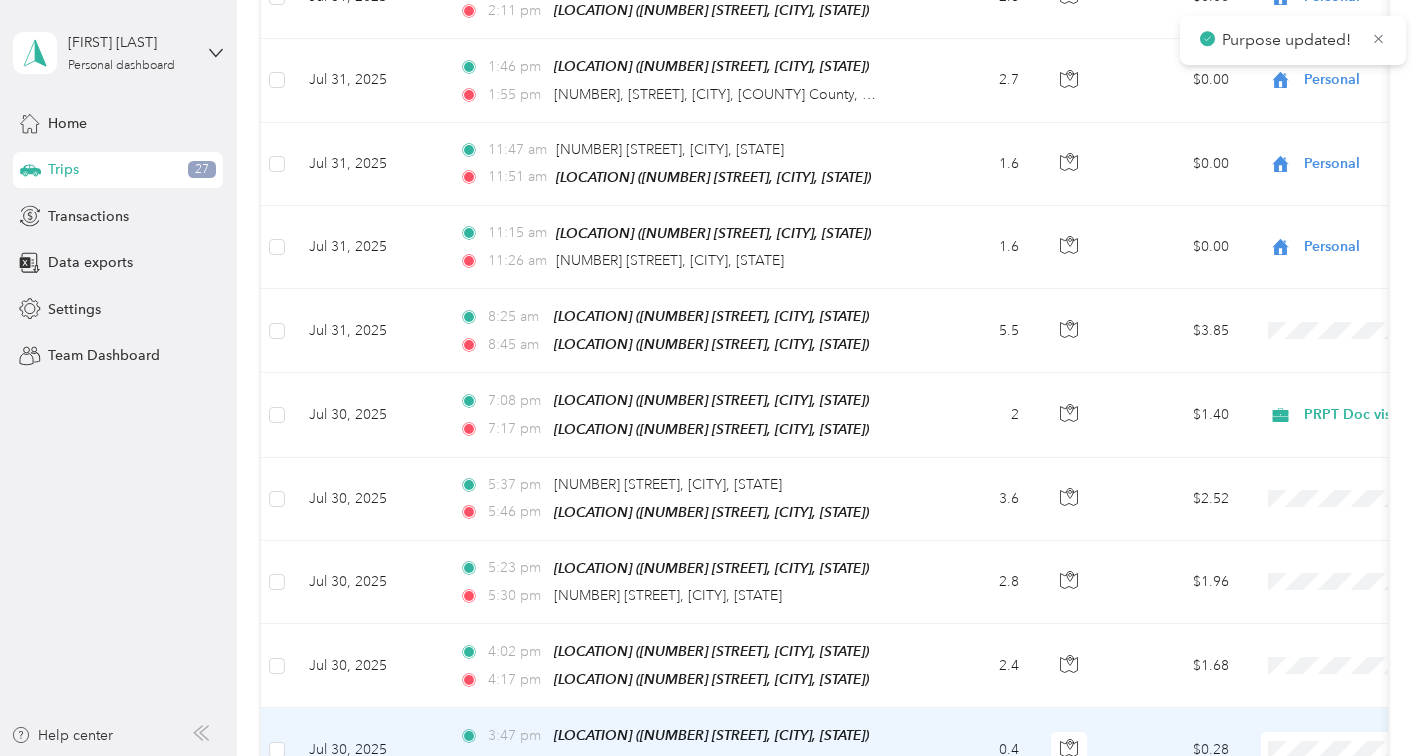 scroll, scrollTop: 641, scrollLeft: 0, axis: vertical 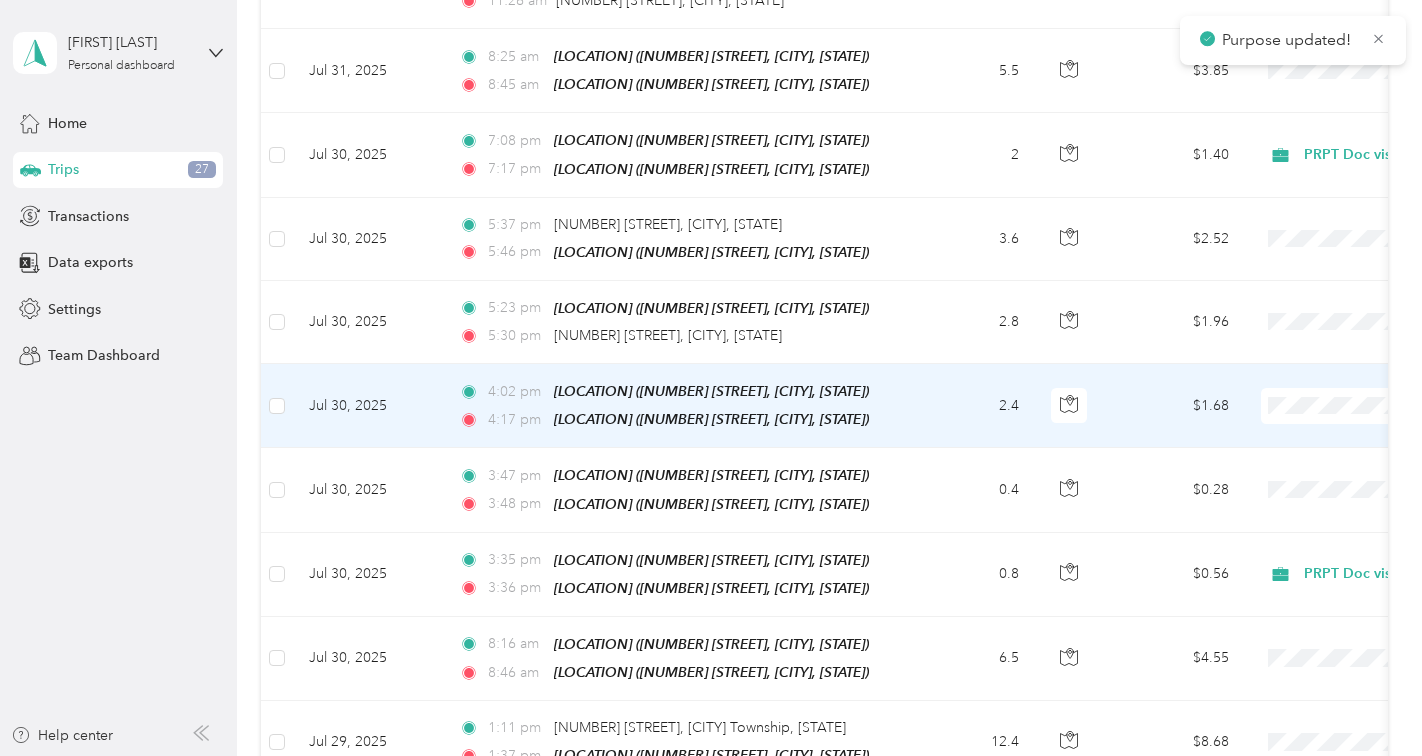click at bounding box center [1385, 406] 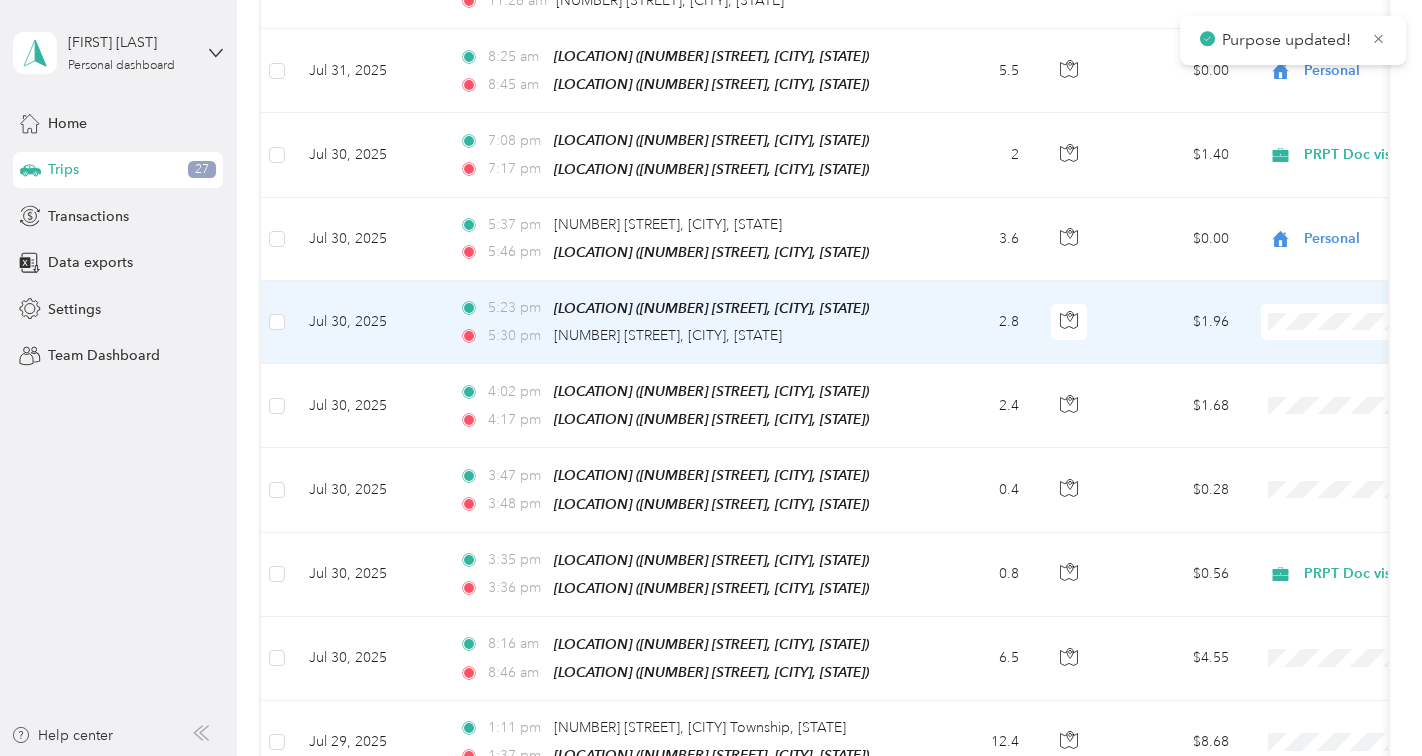 click at bounding box center (1385, 322) 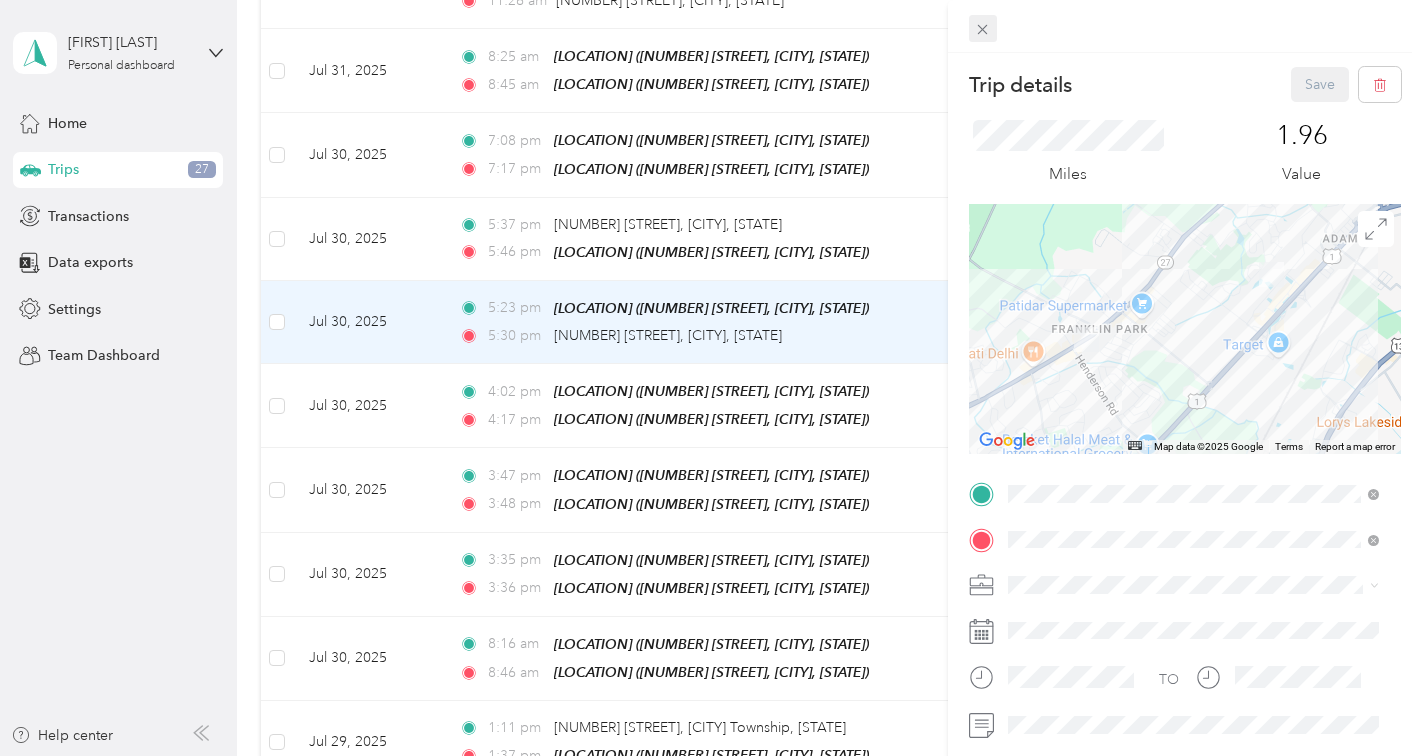 click 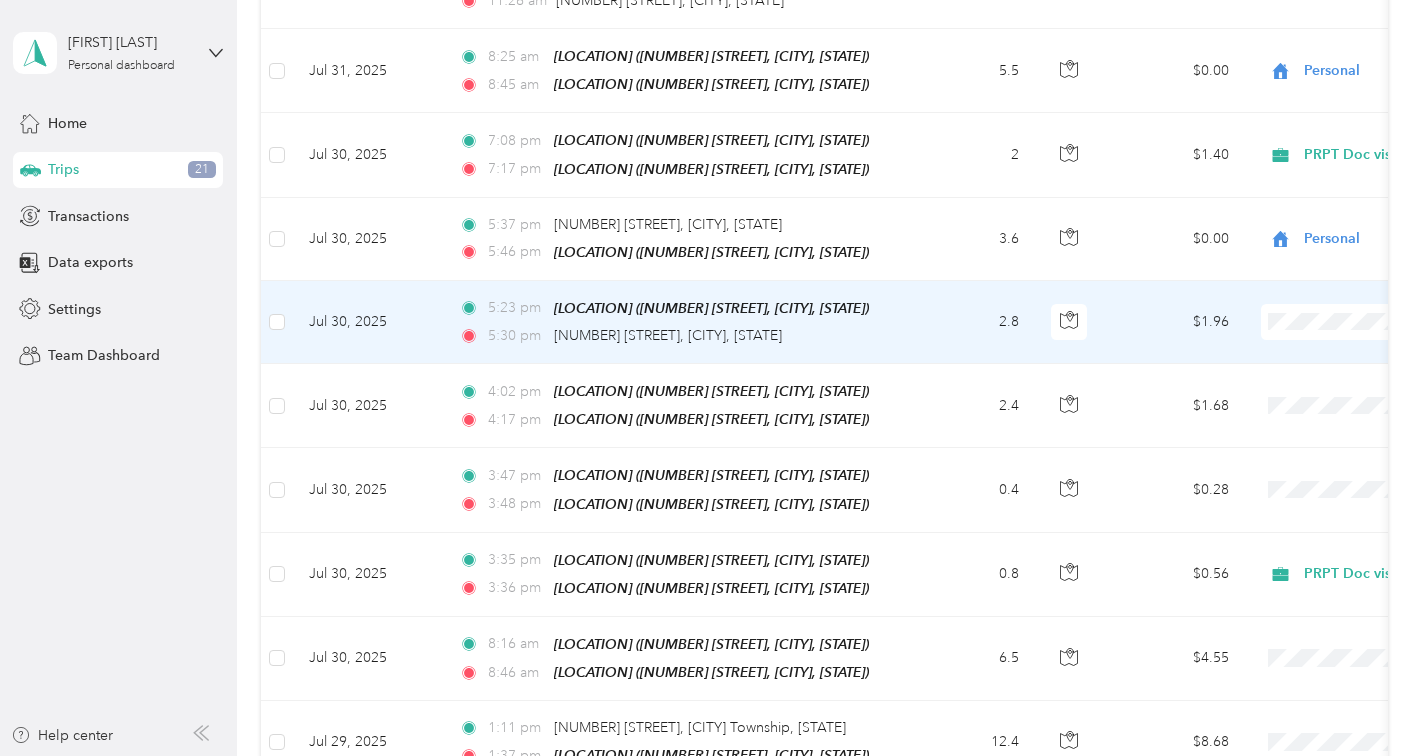 click at bounding box center [1385, 322] 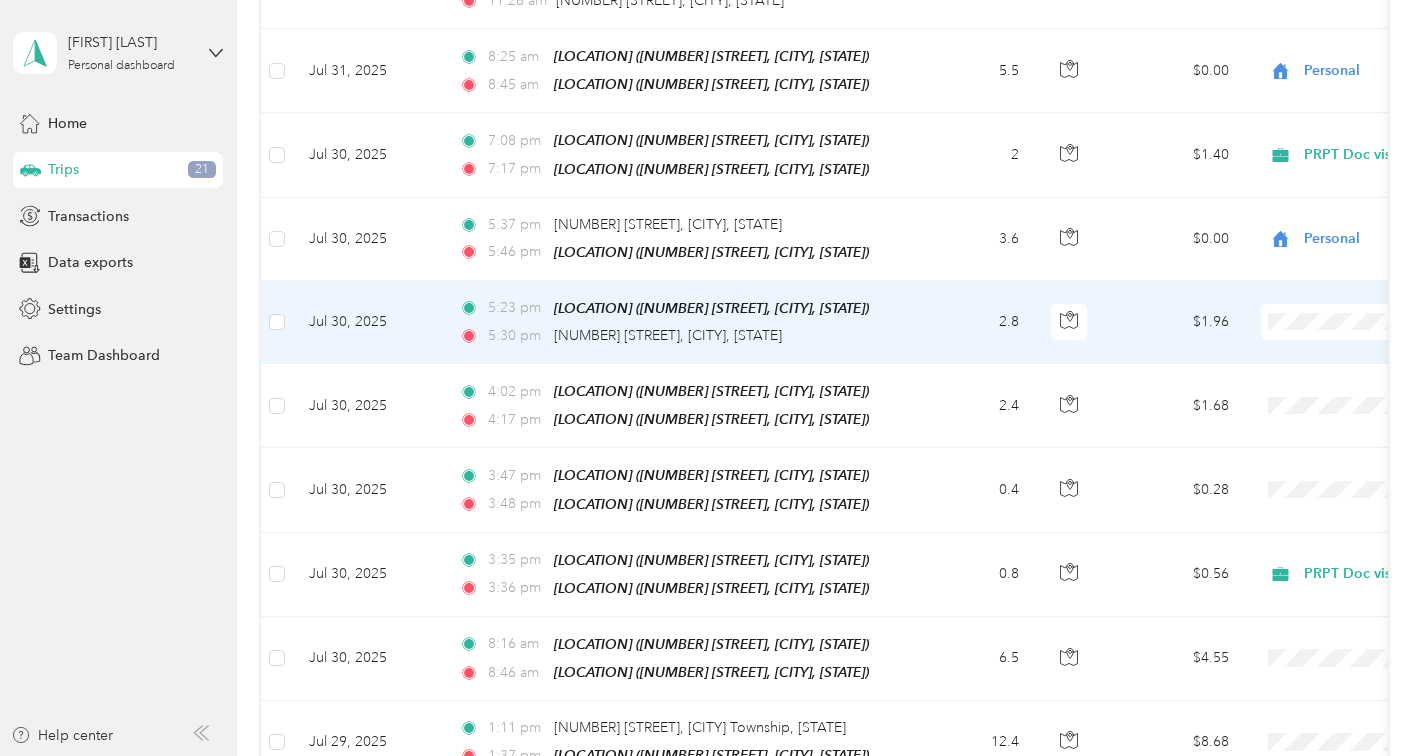 click on "Personal" at bounding box center [1316, 389] 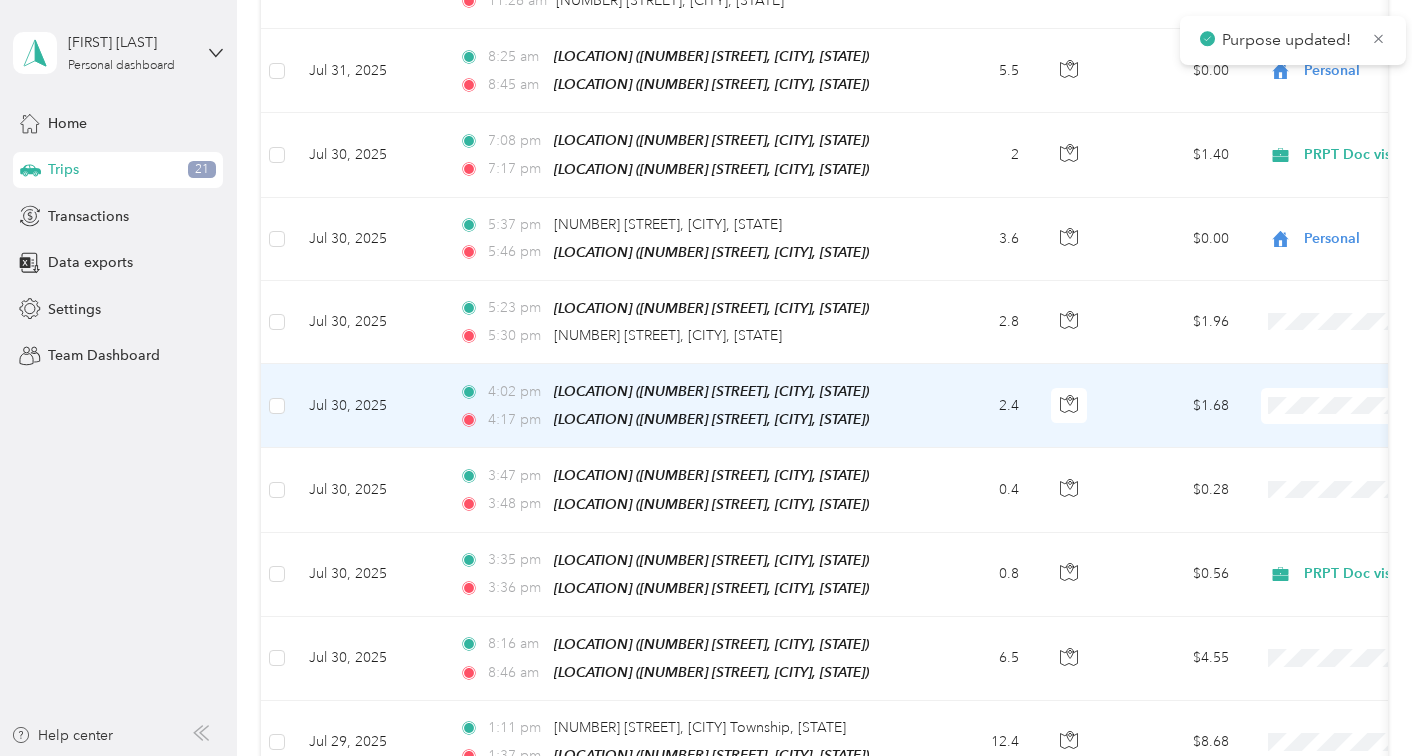 click at bounding box center [1385, 406] 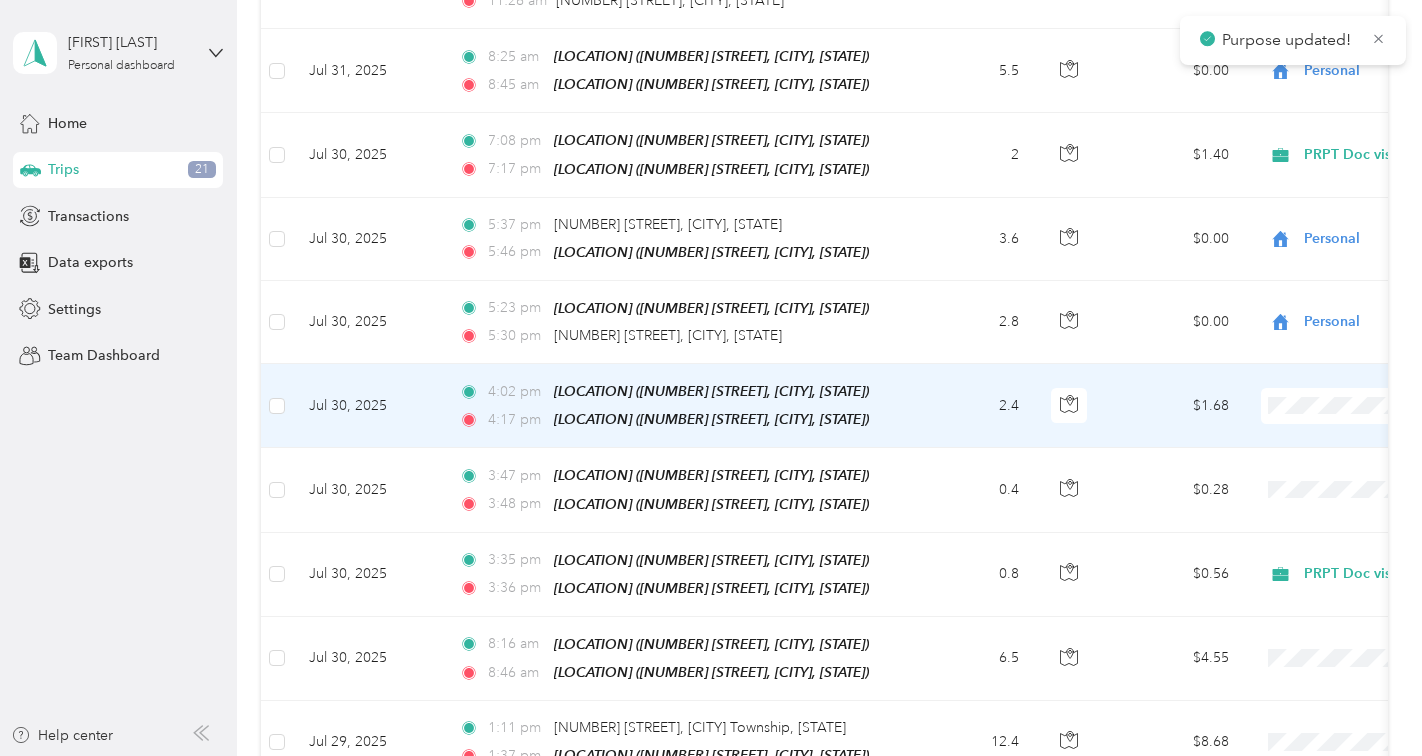 click on "Personal" at bounding box center [1316, 472] 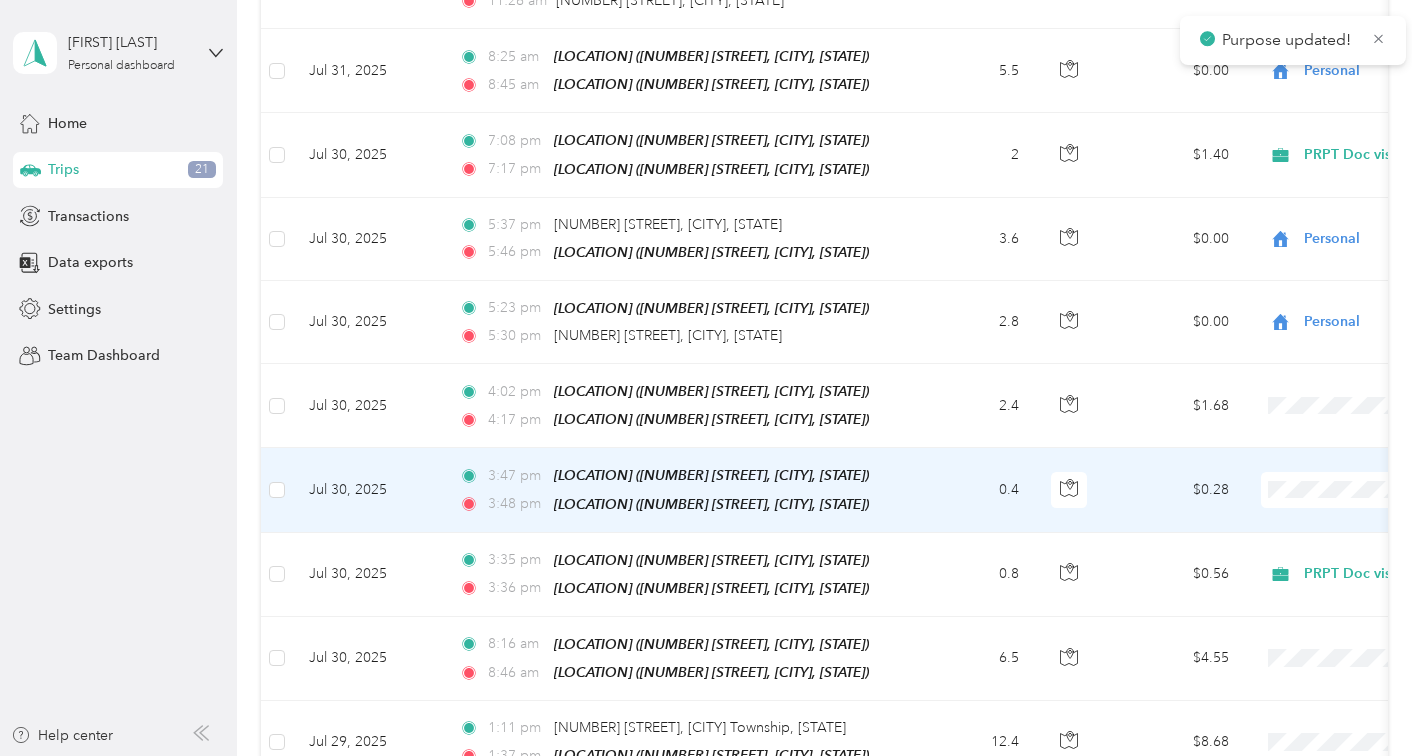 click on "Personal" at bounding box center (1298, 233) 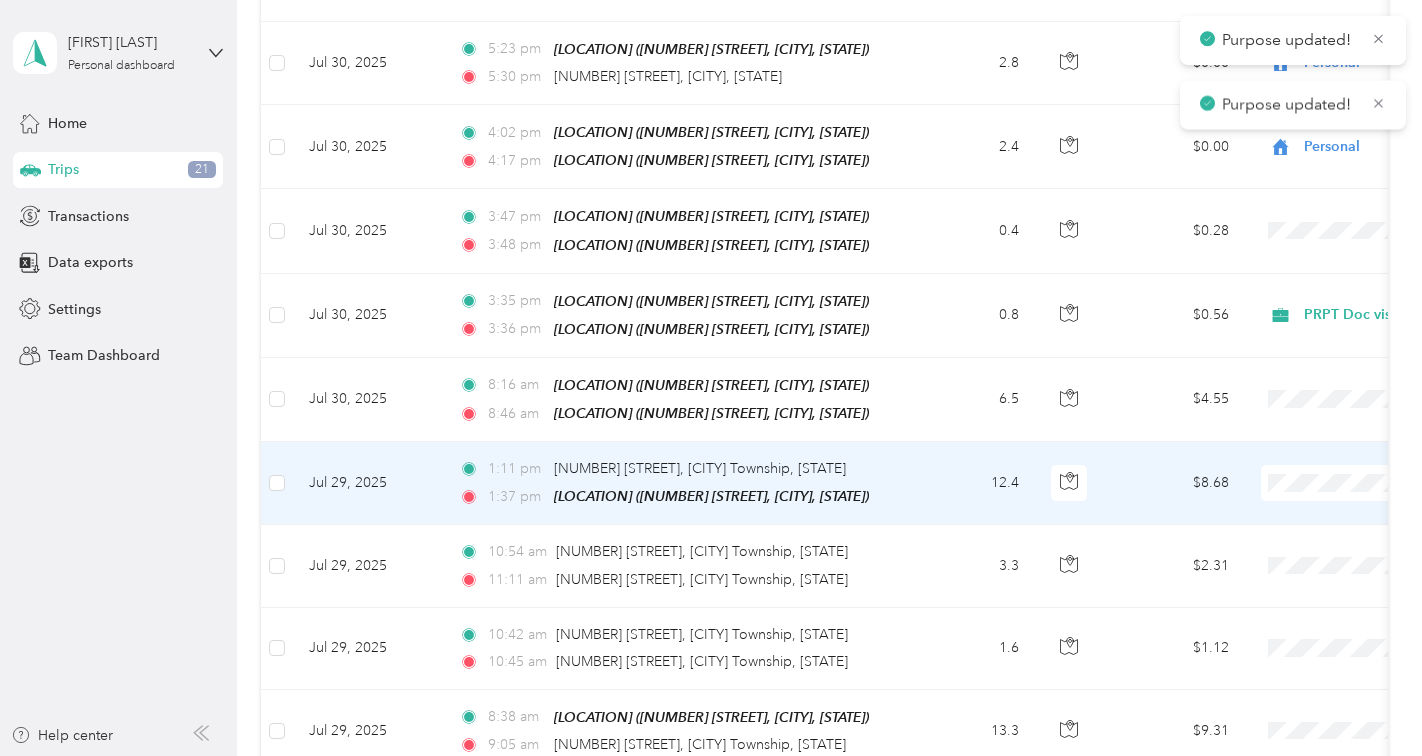 scroll, scrollTop: 960, scrollLeft: 0, axis: vertical 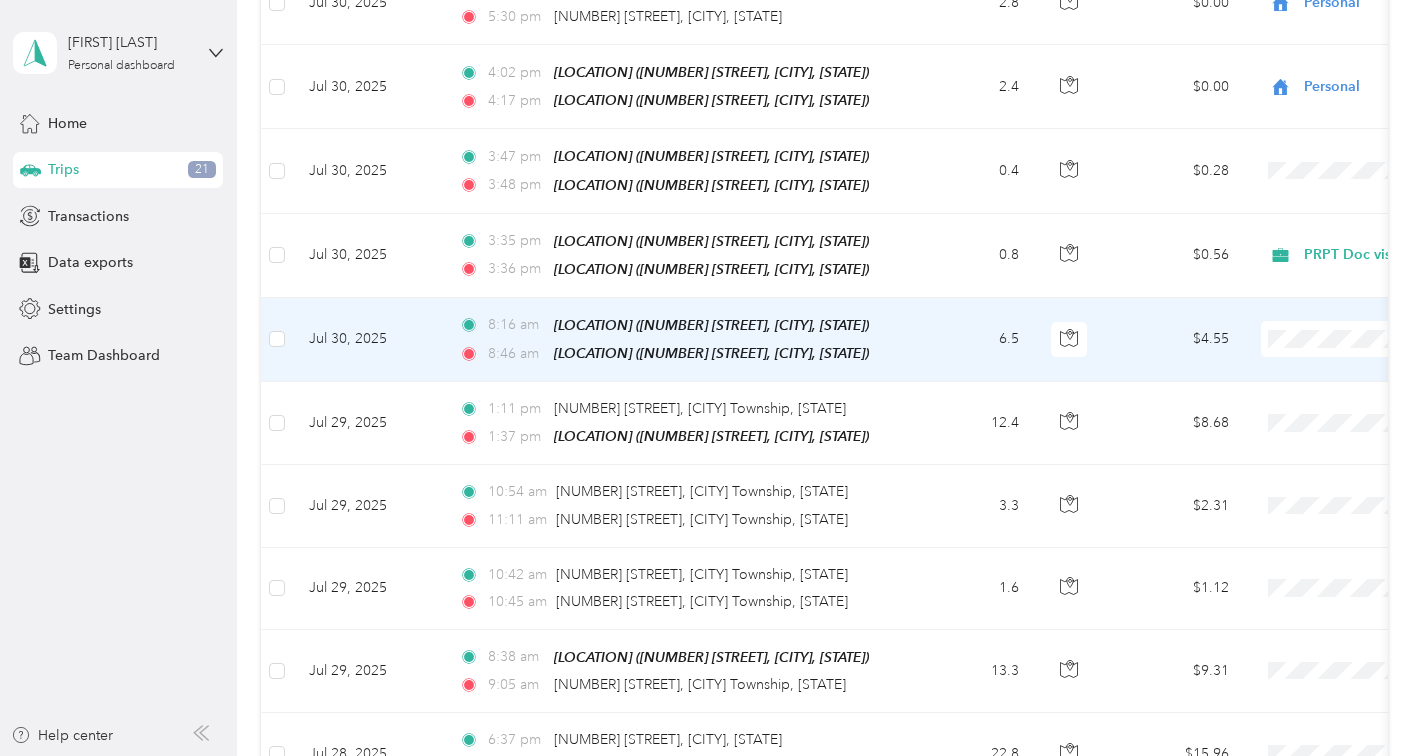 click on "Personal" at bounding box center (1316, 403) 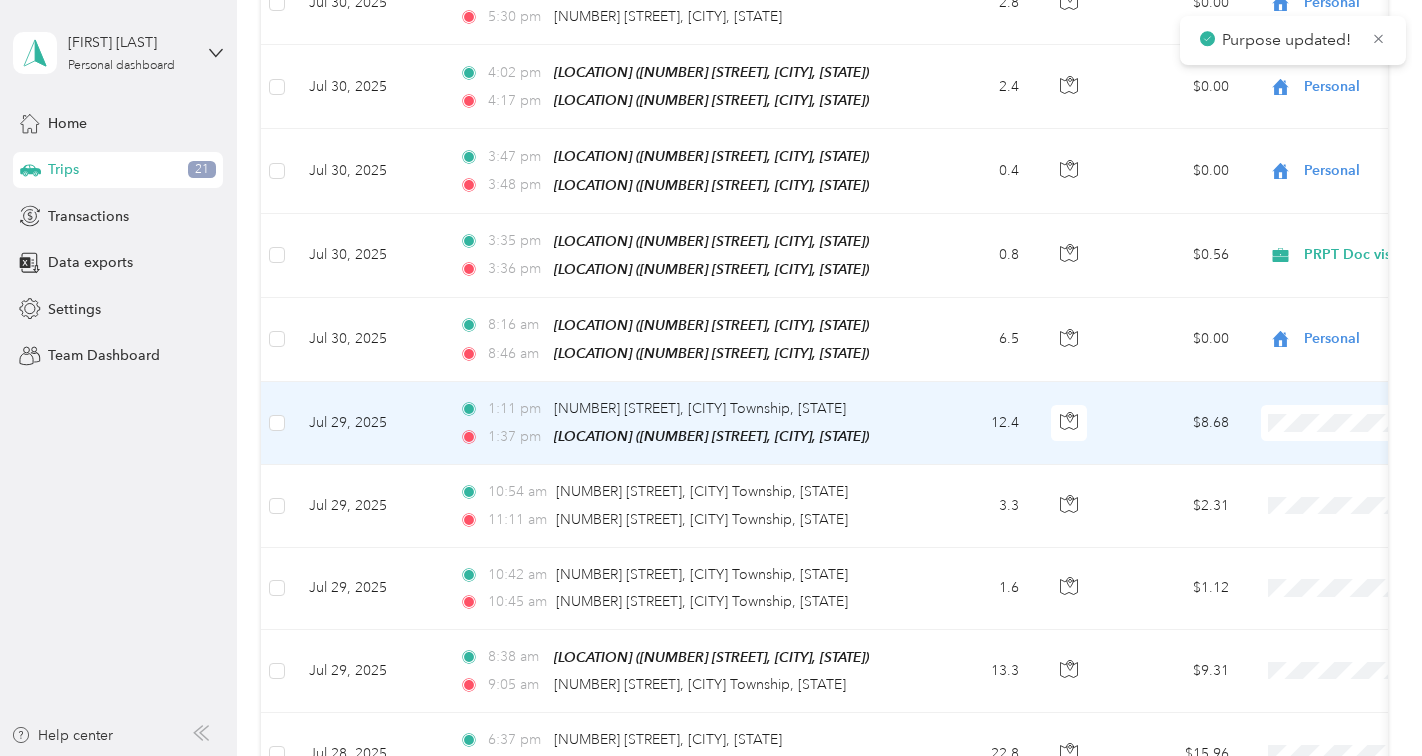 click on "PRPT HOME VISIT" at bounding box center (1316, 583) 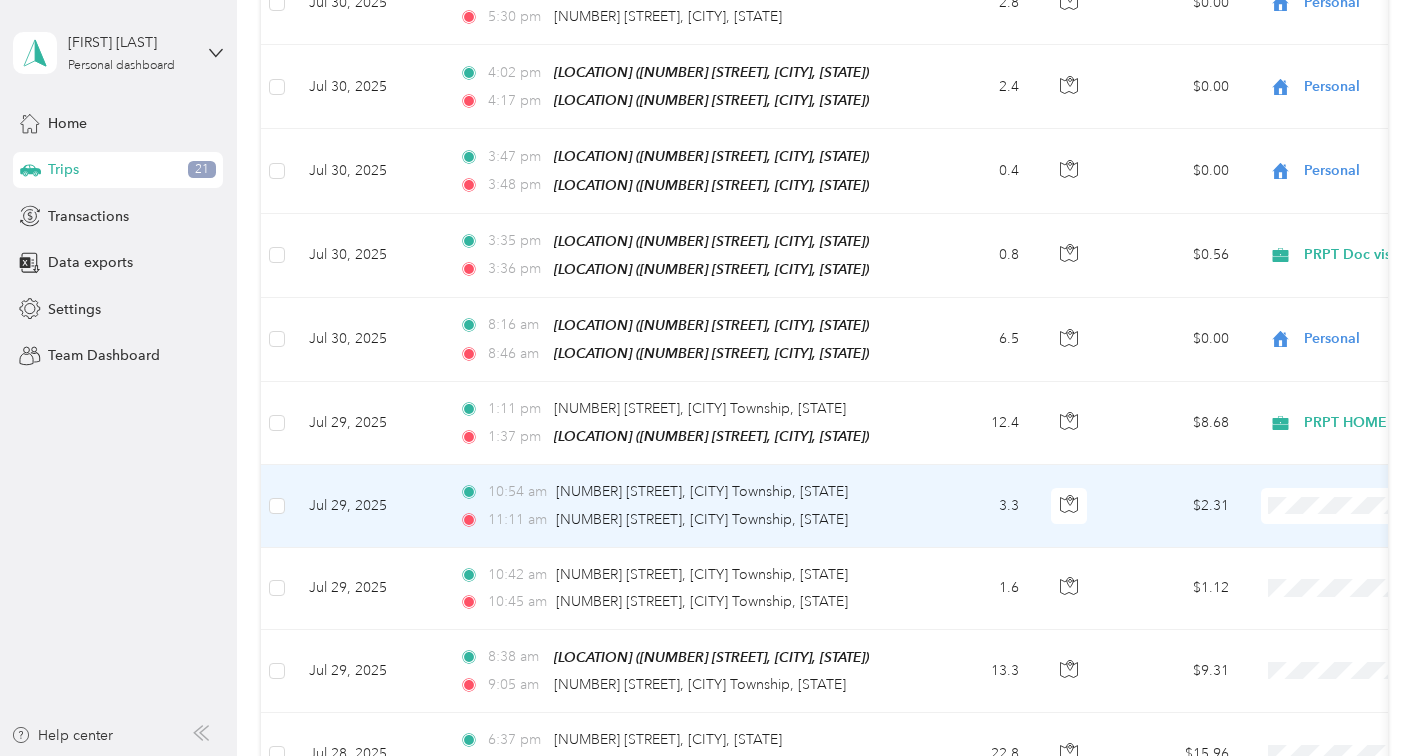 click on "PRPT HOME VISIT" at bounding box center (1316, 348) 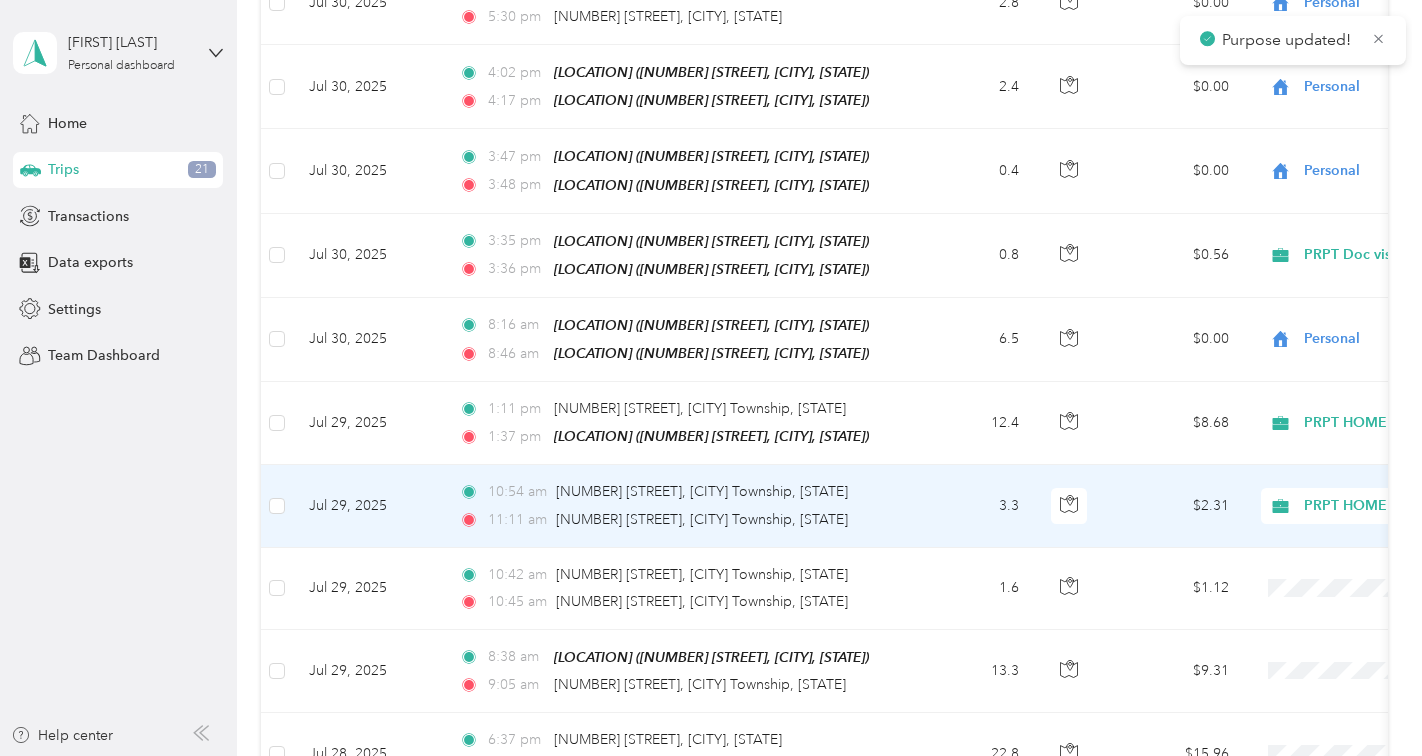 click on "PRPT HOME VISIT" at bounding box center [1305, 353] 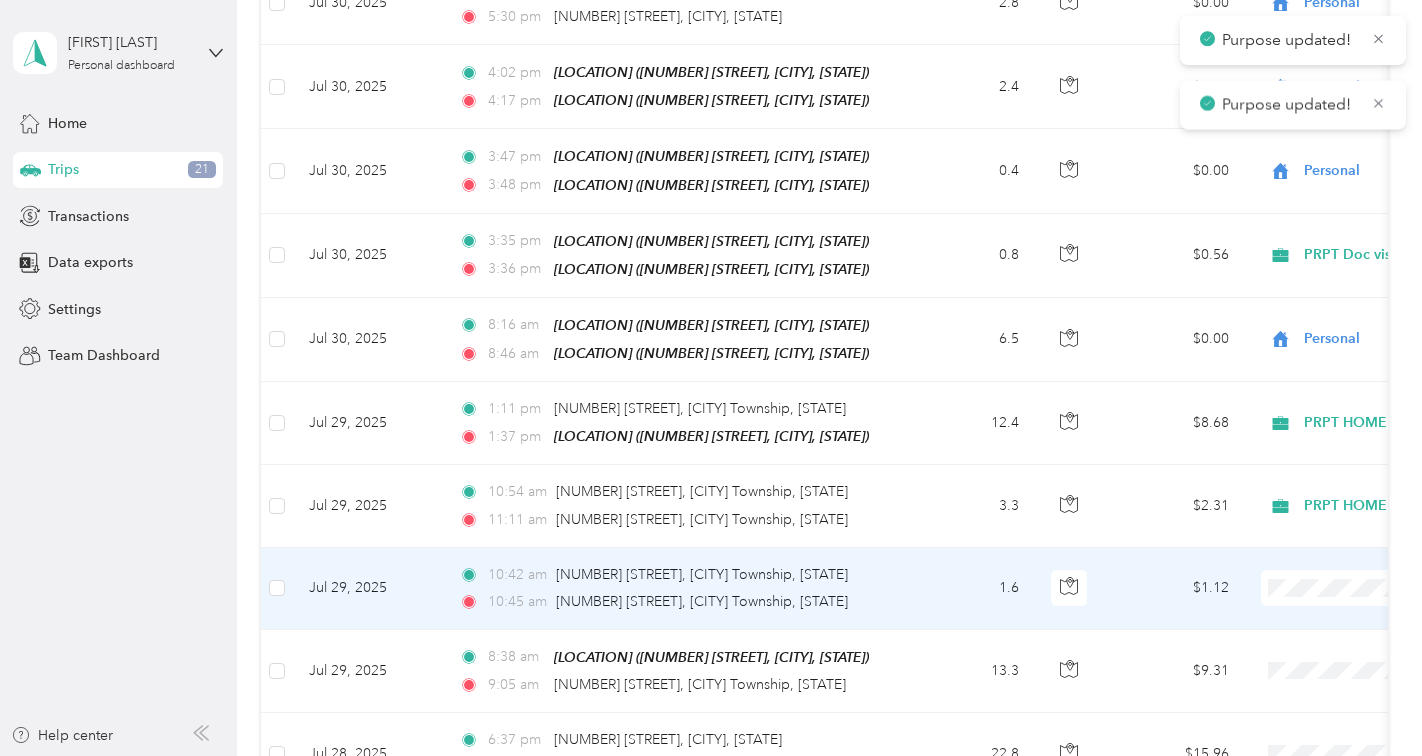 click at bounding box center [1385, 588] 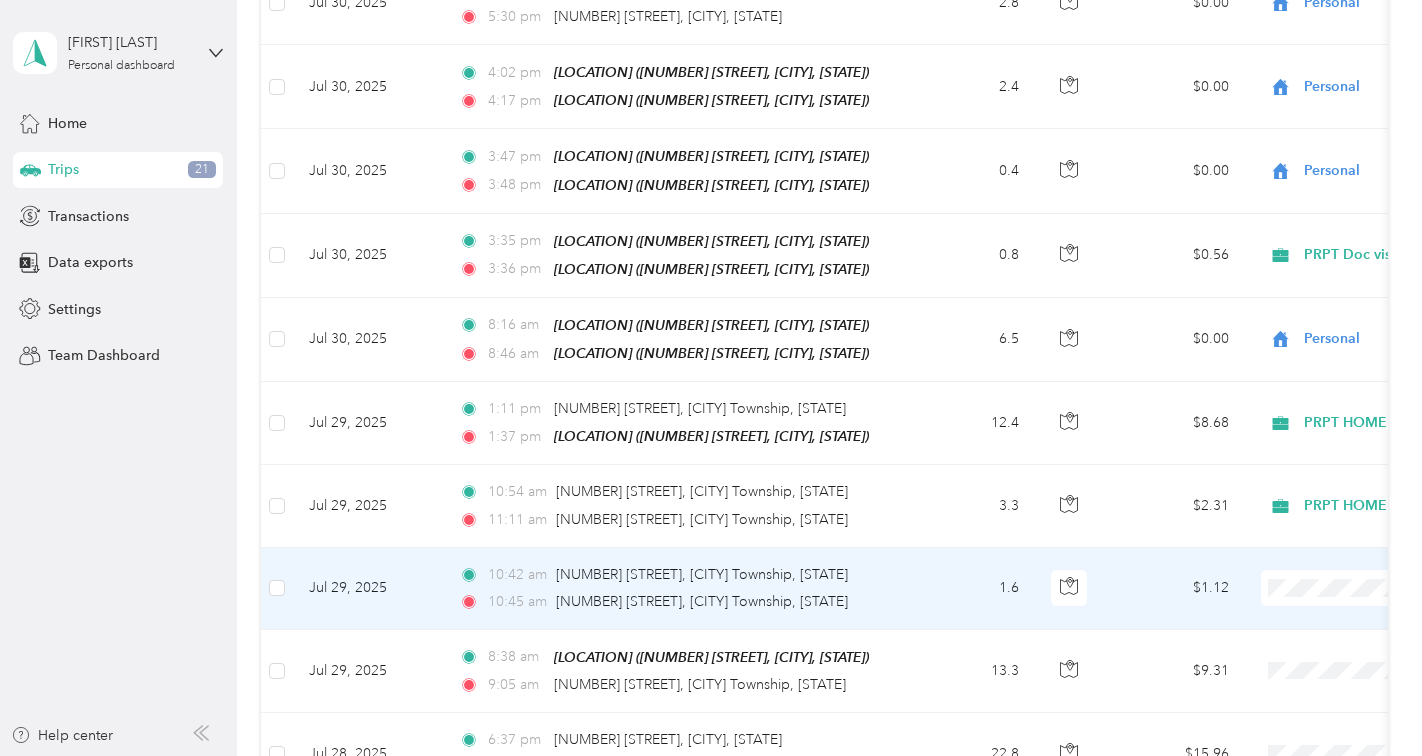 click on "PRPT HOME VISIT" at bounding box center [1316, 436] 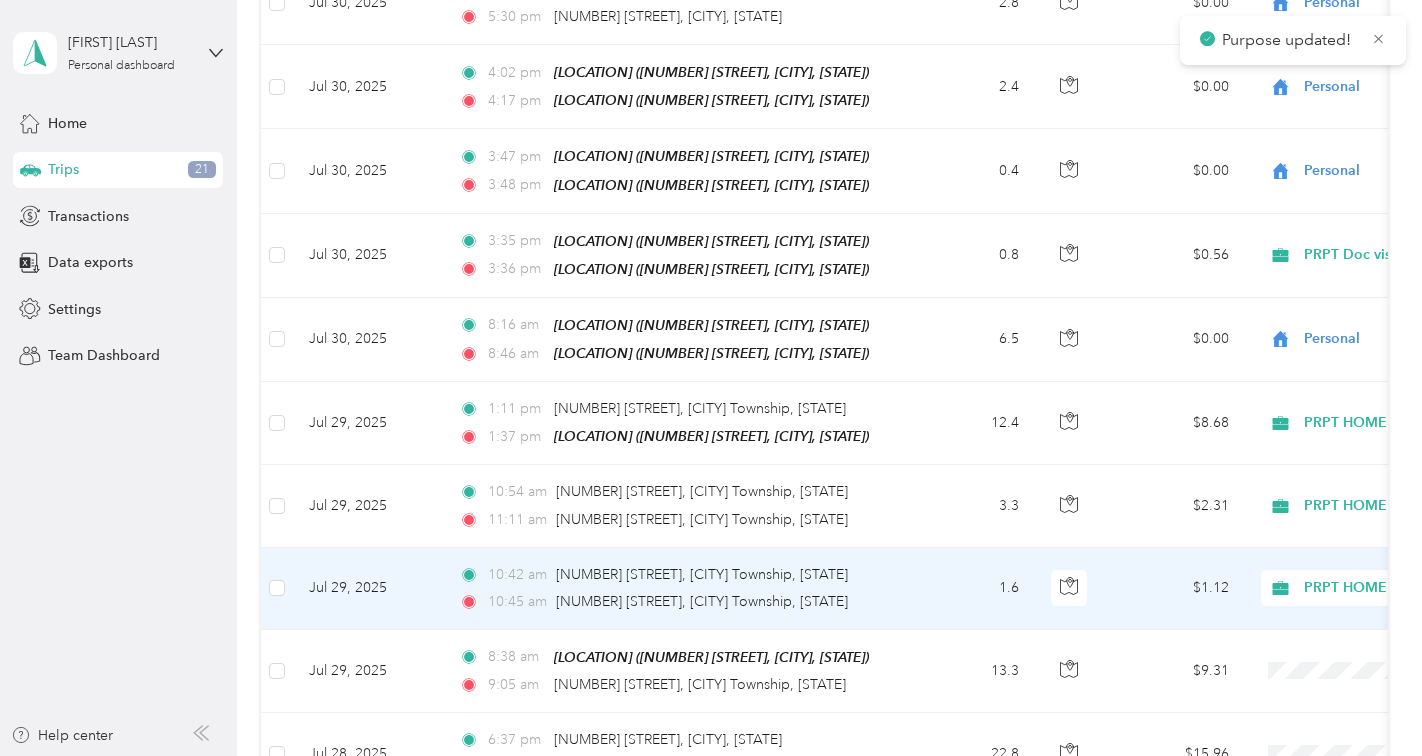click on "PRPT HOME VISIT" at bounding box center [1305, 436] 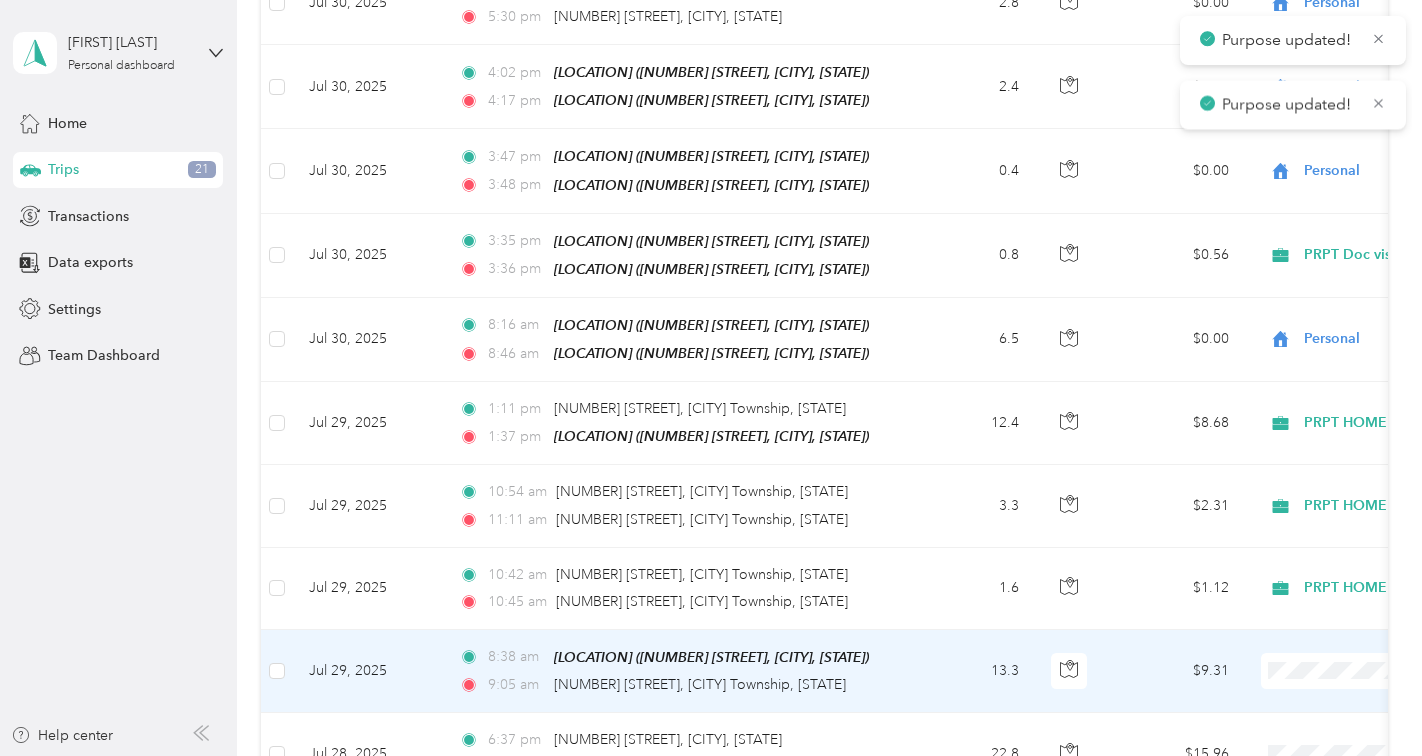 click at bounding box center [1385, 671] 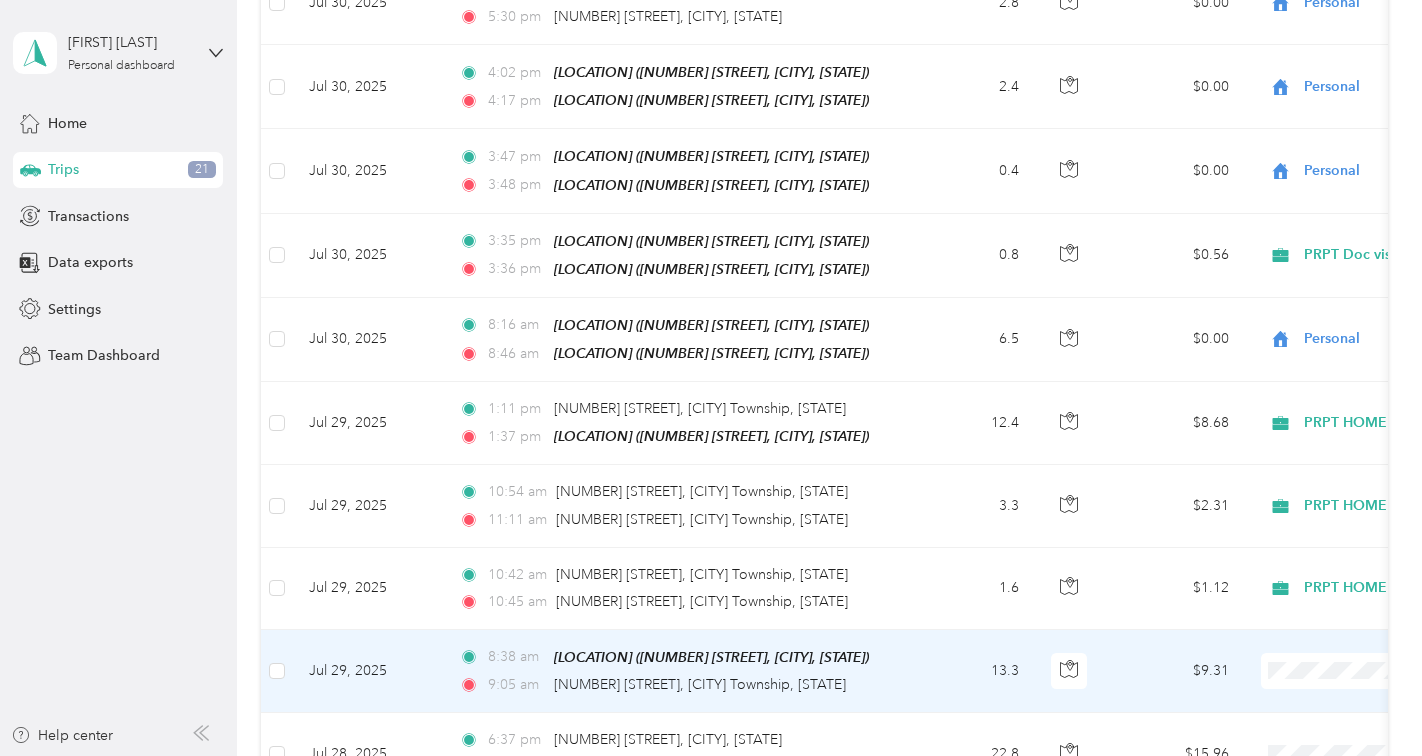 click on "PRPT HOME VISIT" at bounding box center [1316, 518] 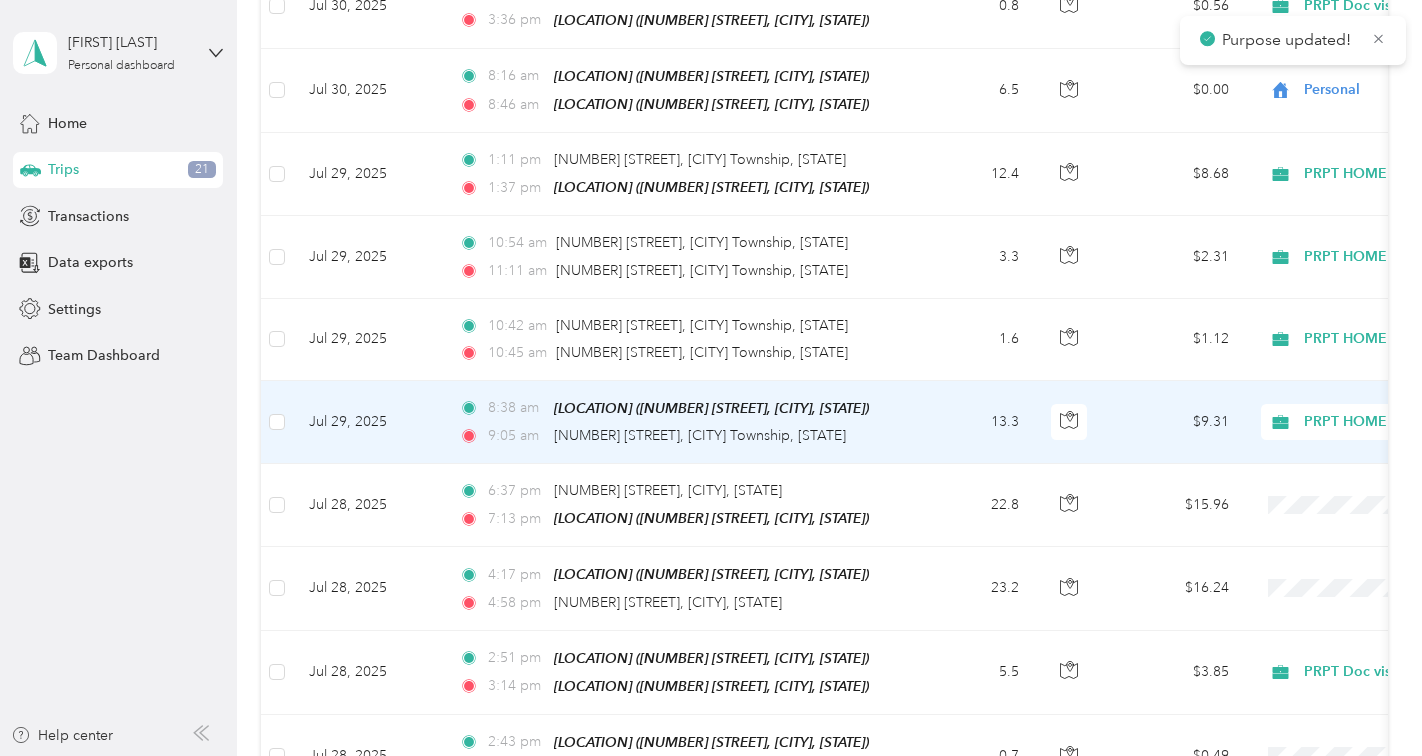 scroll, scrollTop: 1297, scrollLeft: 0, axis: vertical 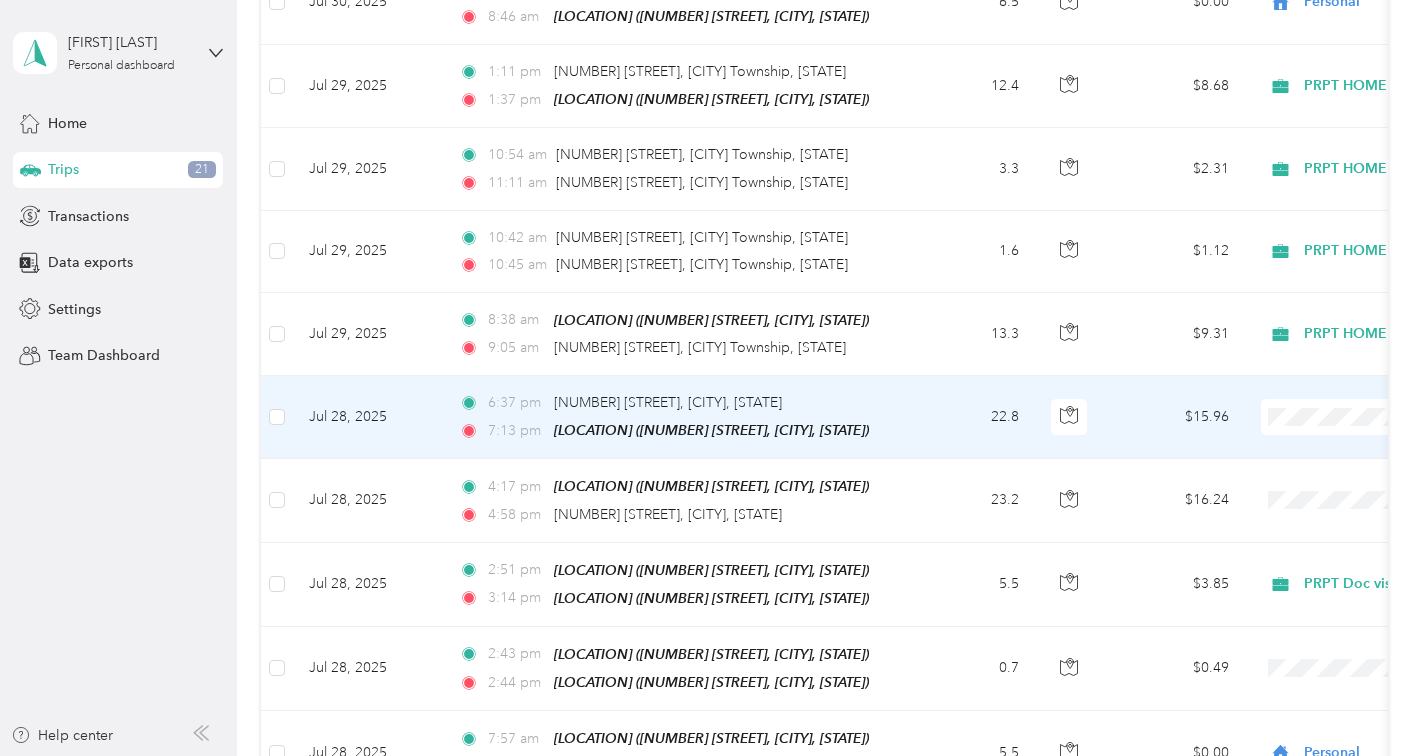 click on "PRPT MARKETING" at bounding box center [1316, 549] 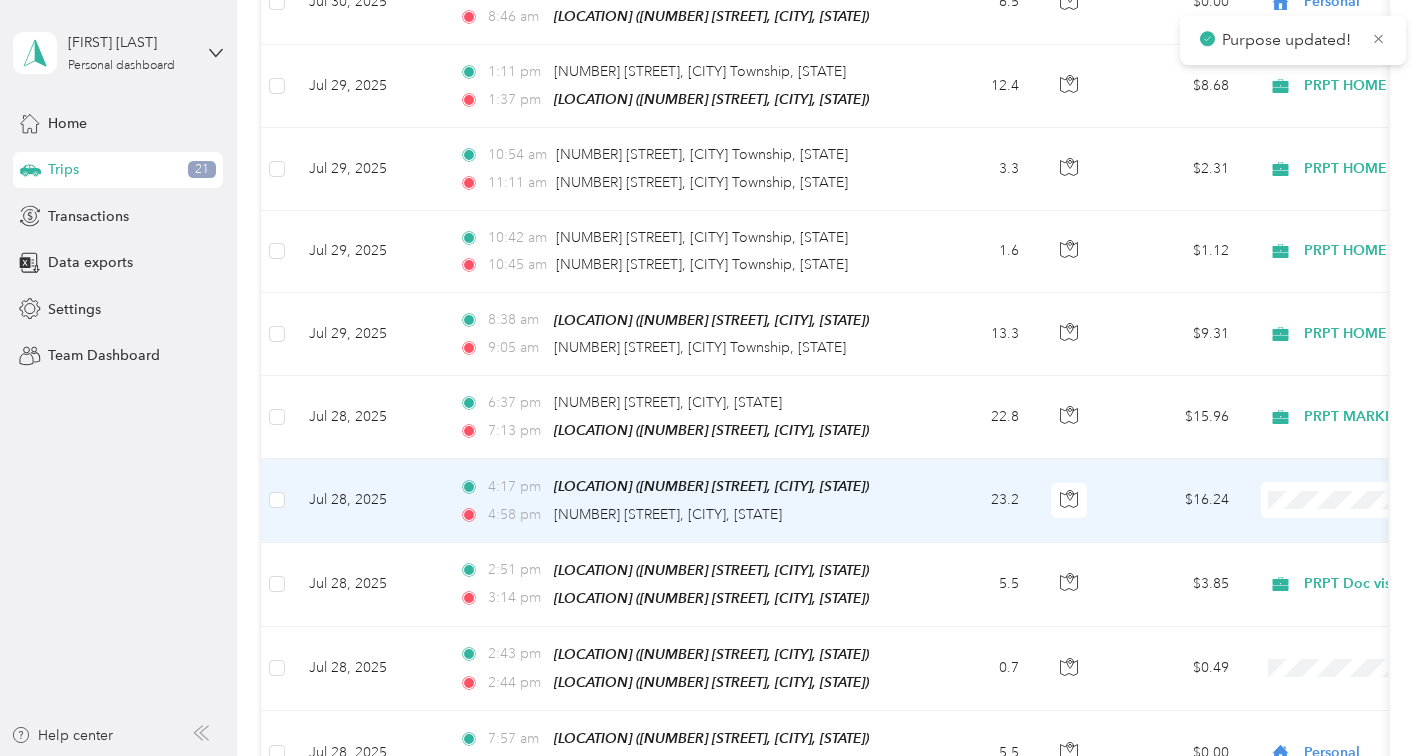 click on "PRPT MARKETING" at bounding box center (1316, 312) 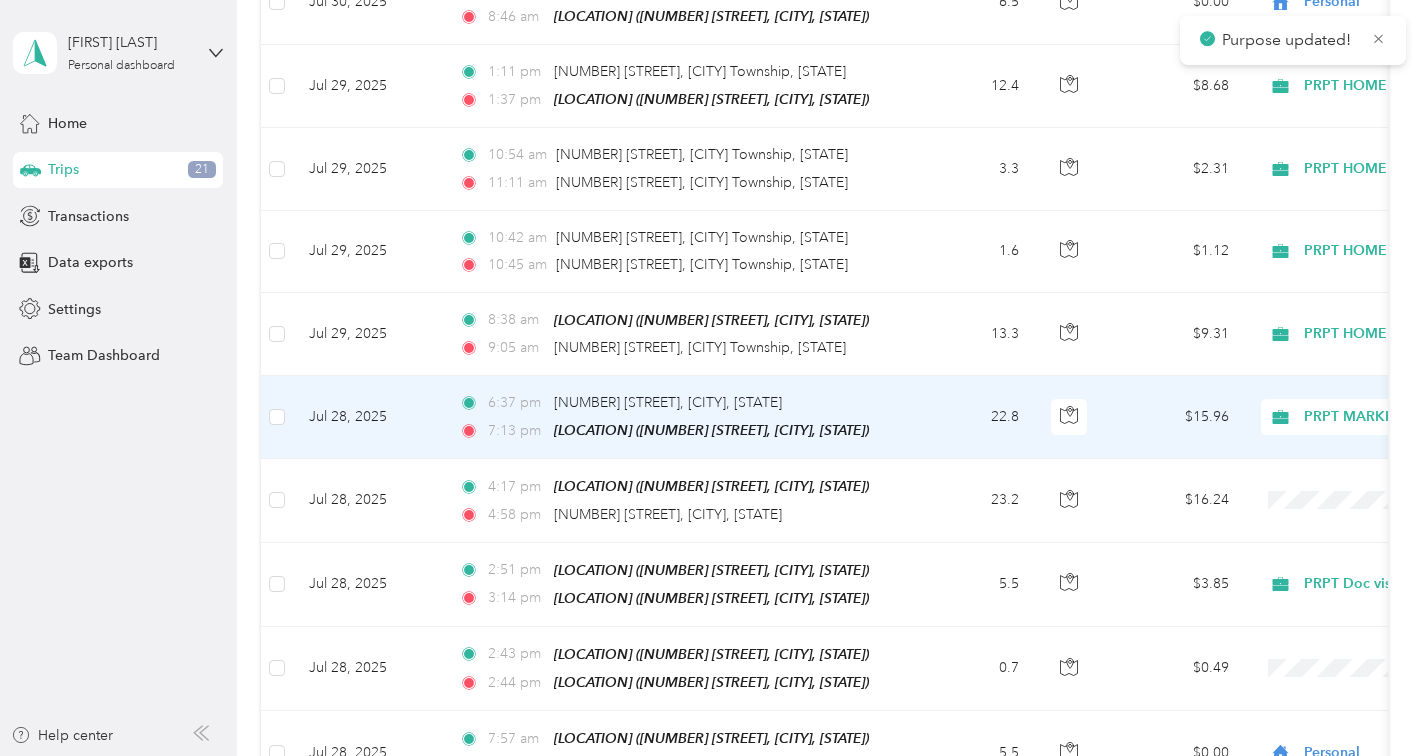 scroll, scrollTop: 1336, scrollLeft: 0, axis: vertical 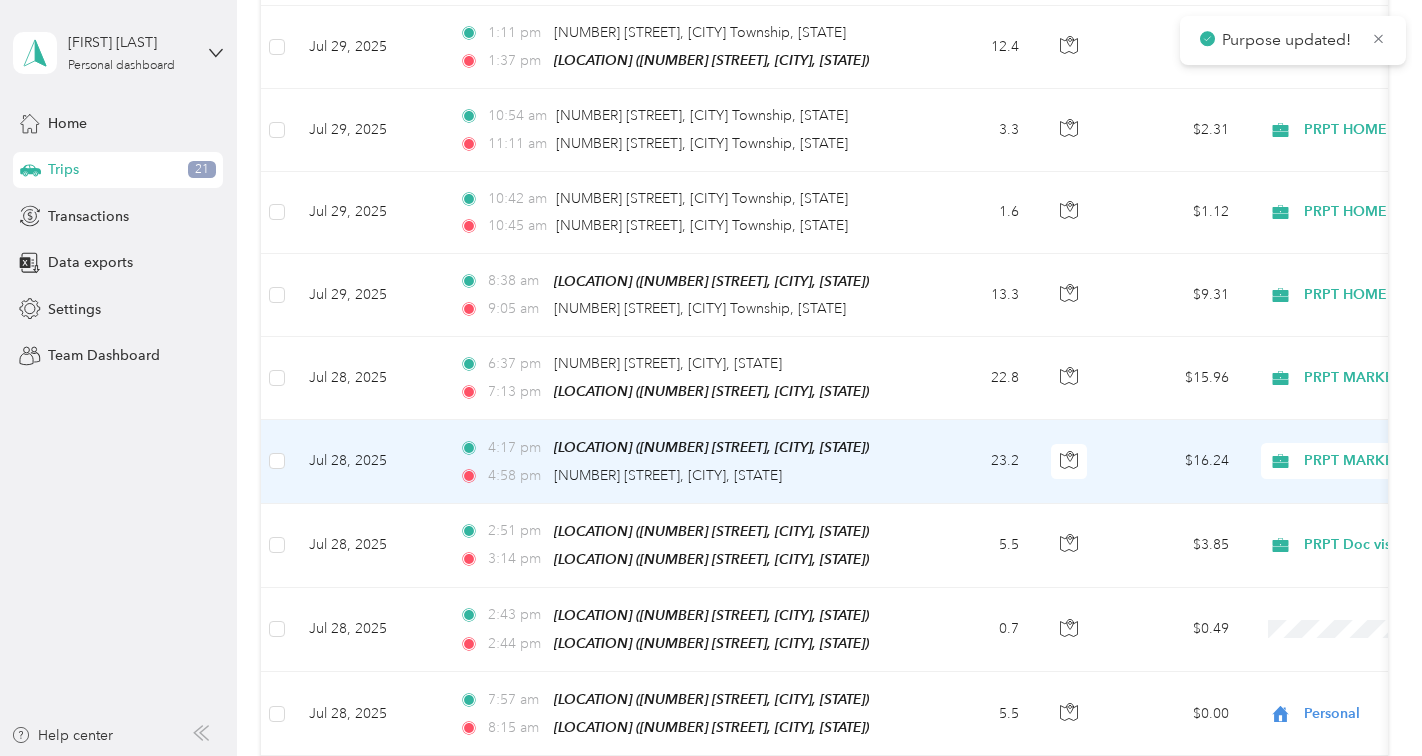 click on "PRPT MARKETING" at bounding box center (1395, 461) 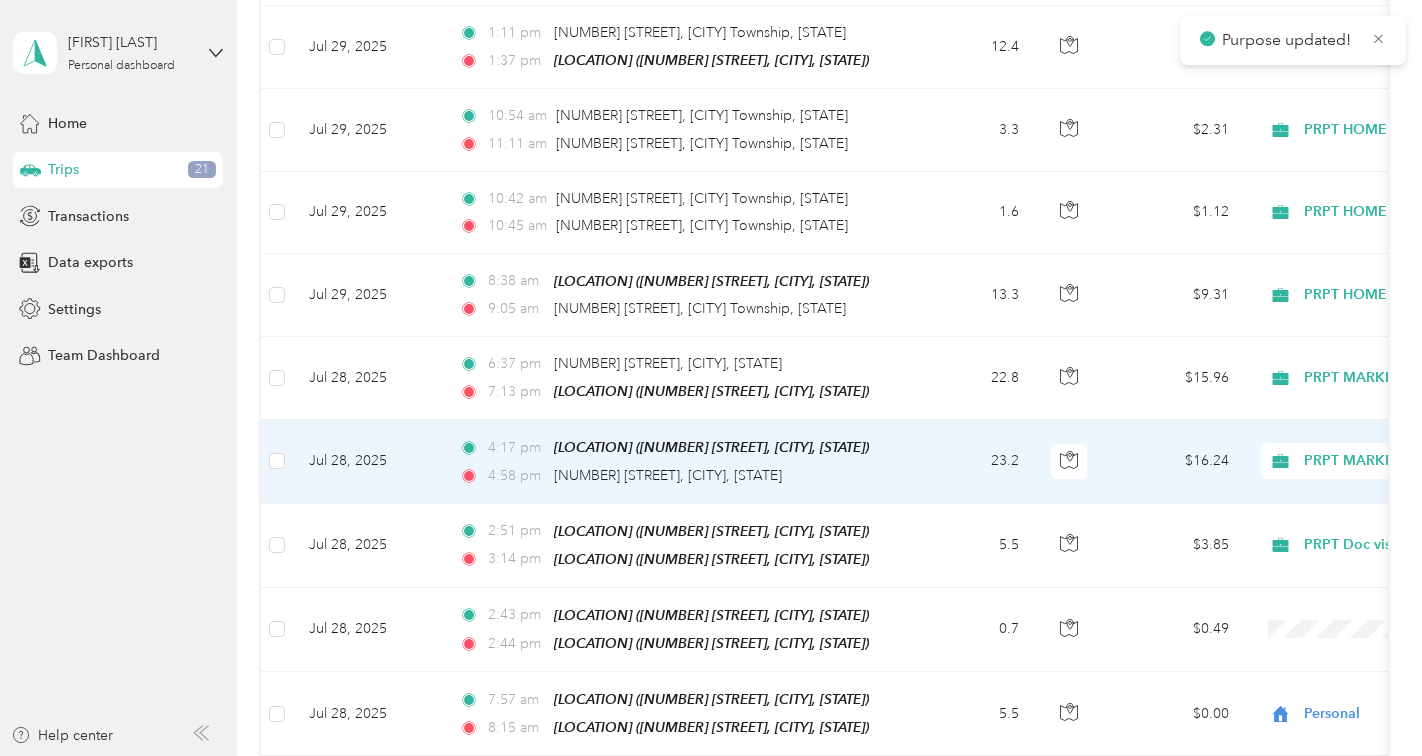 click on "PRPT MARKETING" at bounding box center [1305, 593] 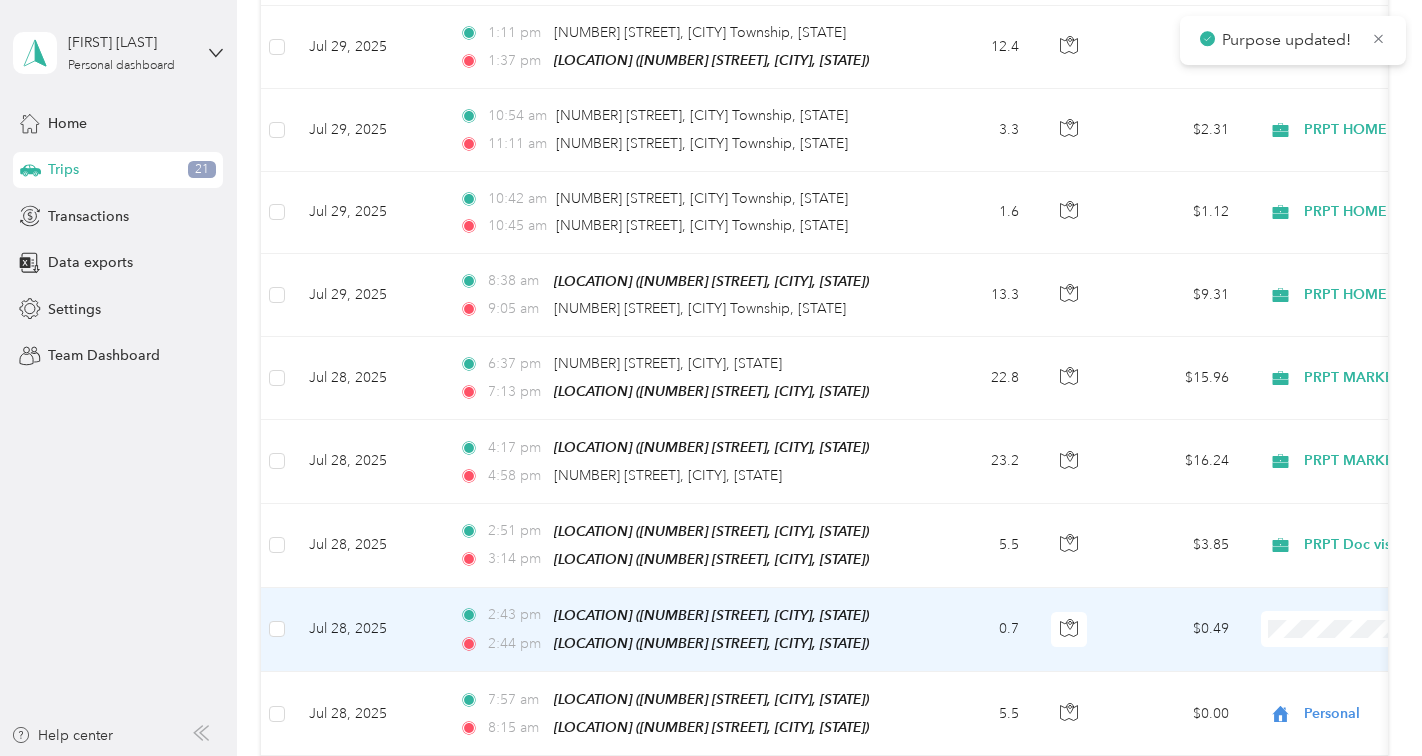 scroll, scrollTop: 1390, scrollLeft: 0, axis: vertical 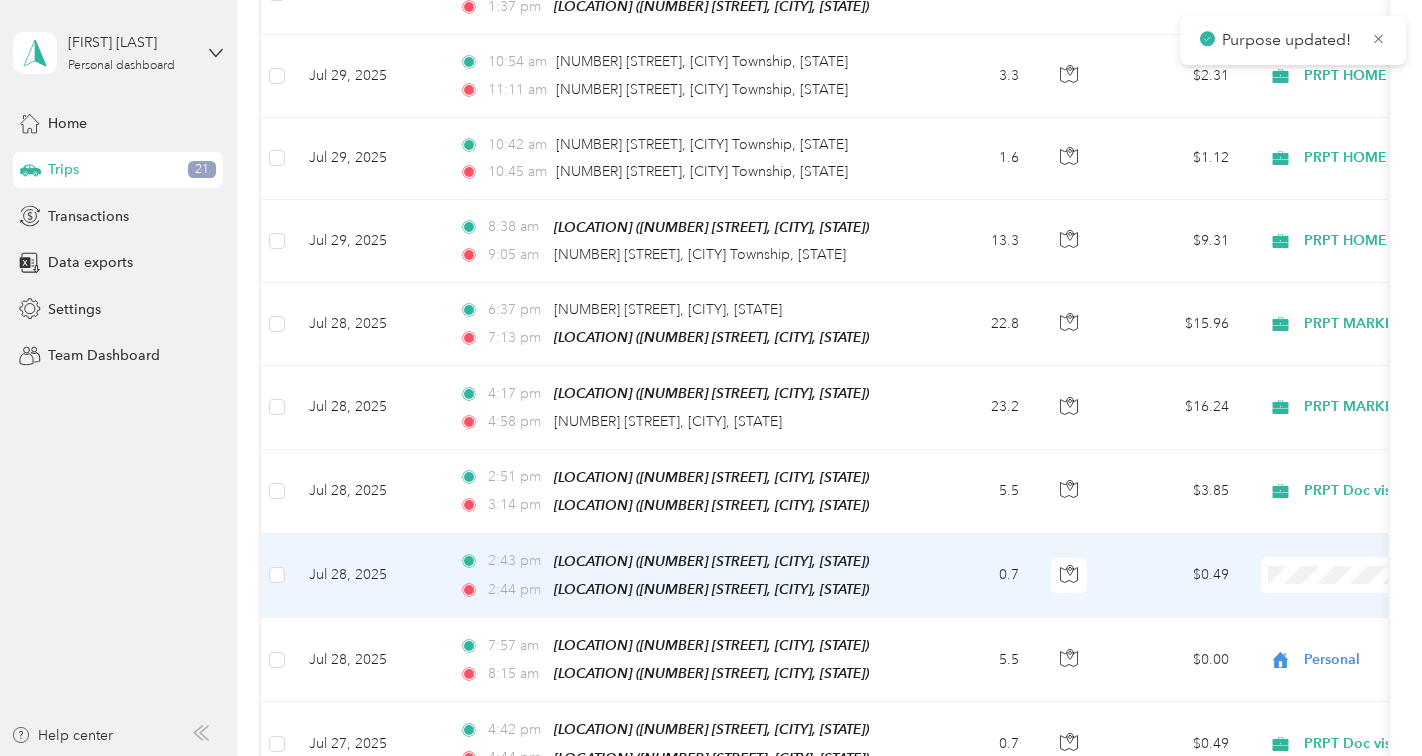 click on "Personal" at bounding box center (1316, 314) 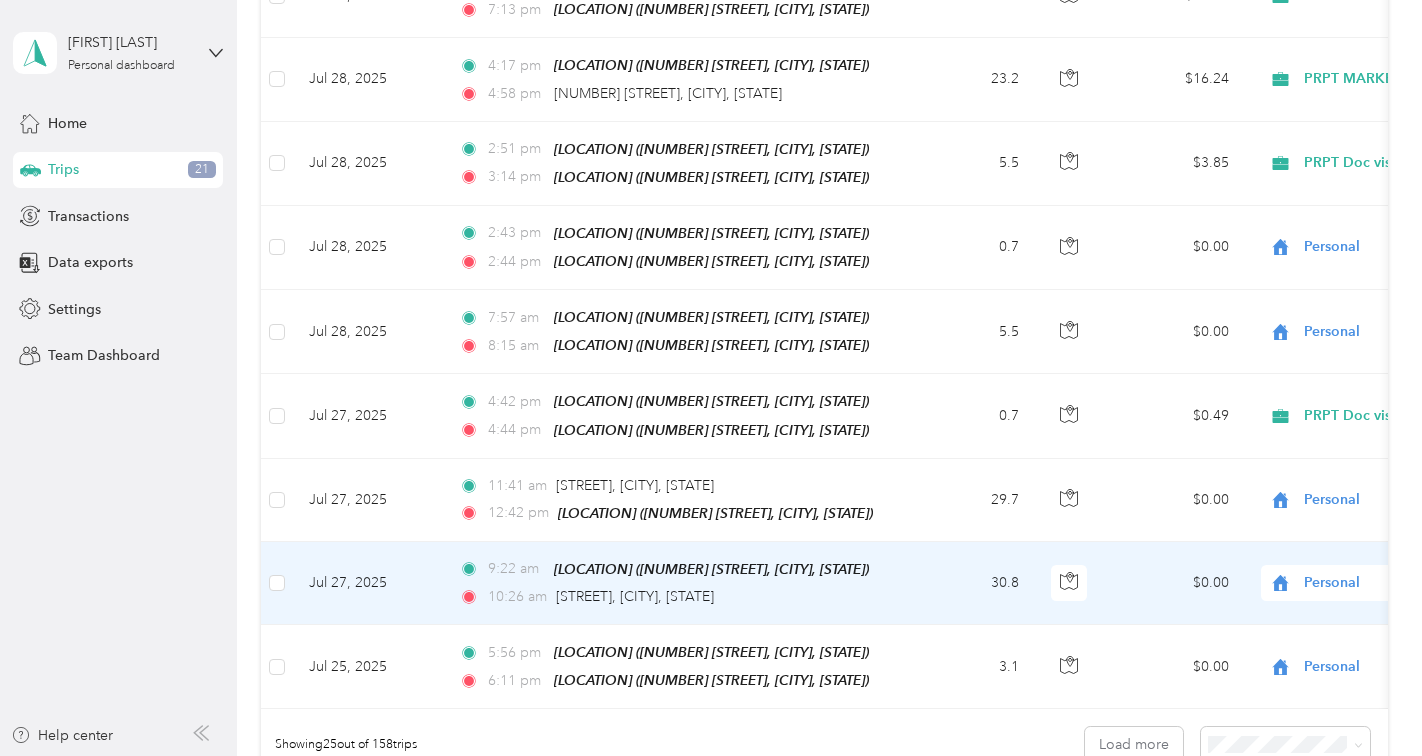 scroll, scrollTop: 2016, scrollLeft: 0, axis: vertical 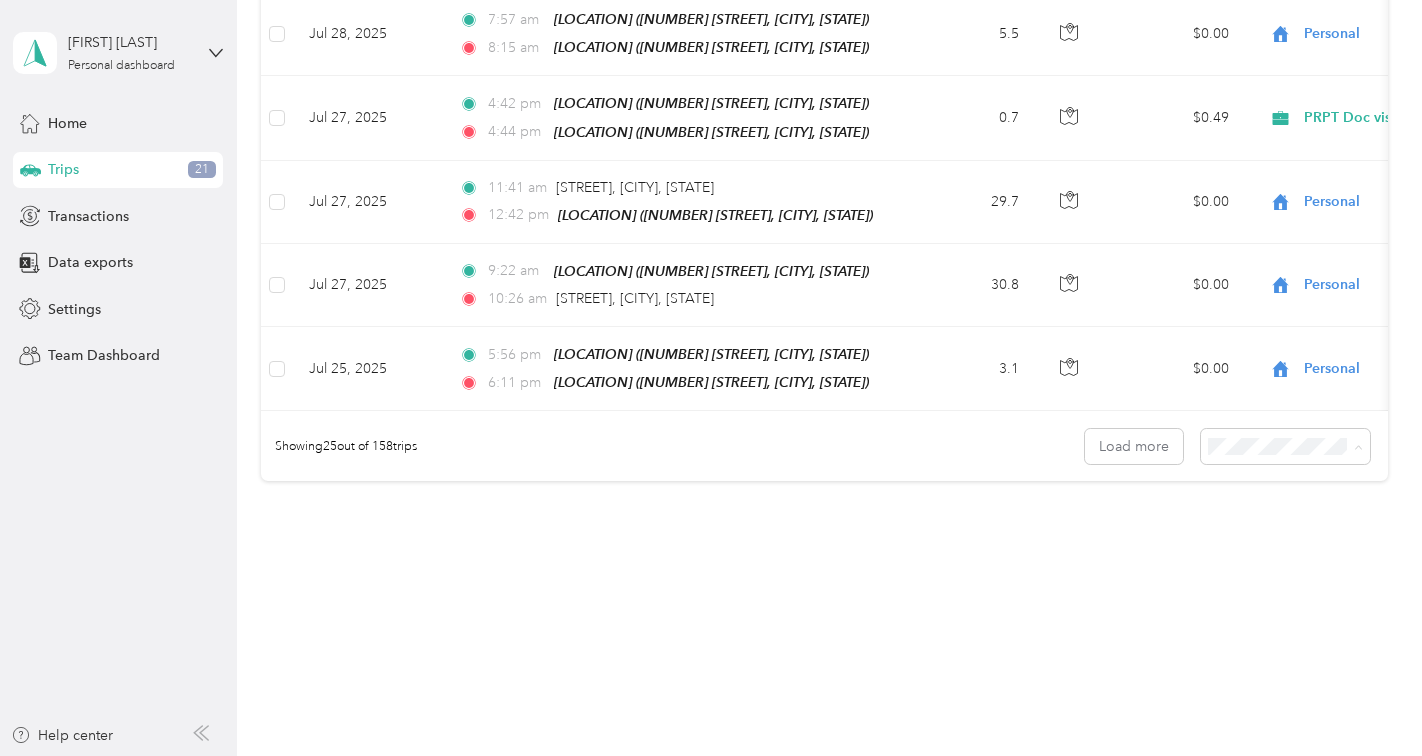 click on "100 per load" at bounding box center (1281, 551) 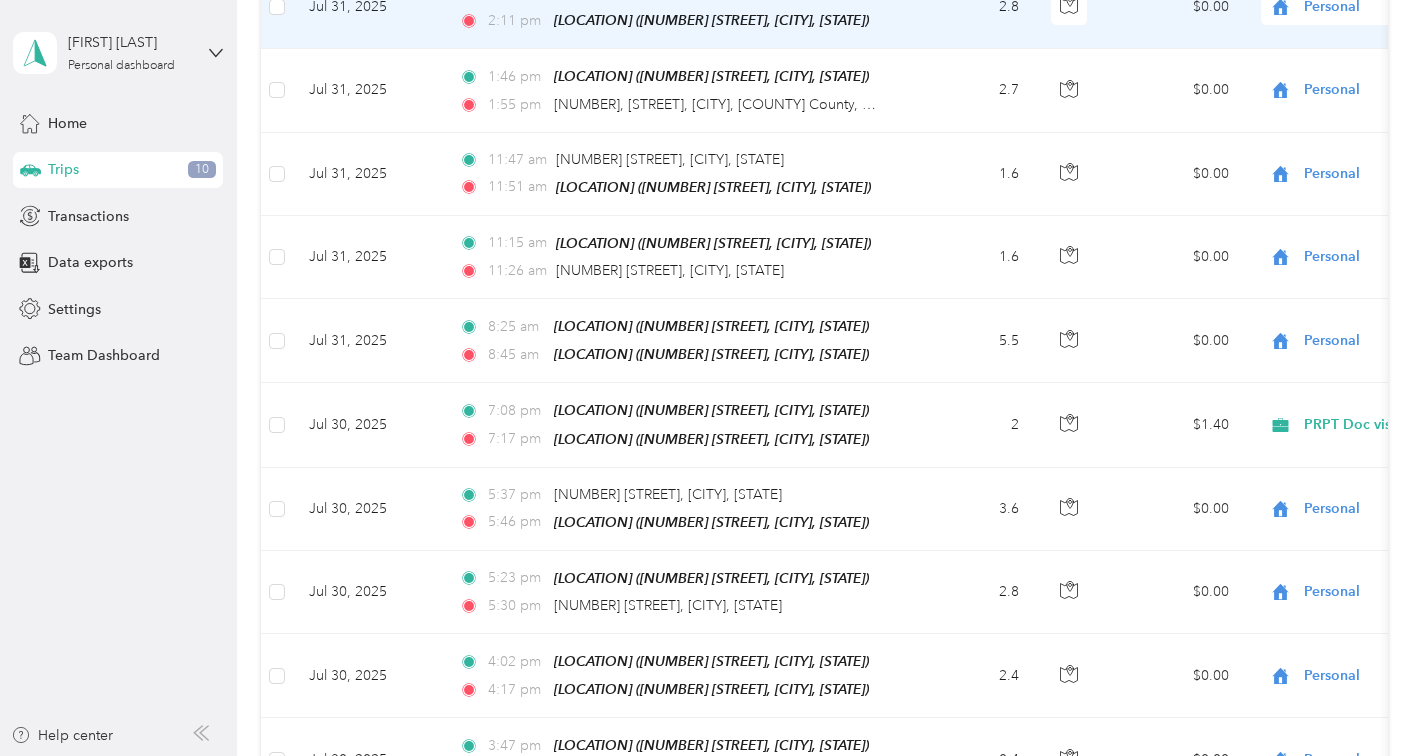 scroll, scrollTop: 0, scrollLeft: 0, axis: both 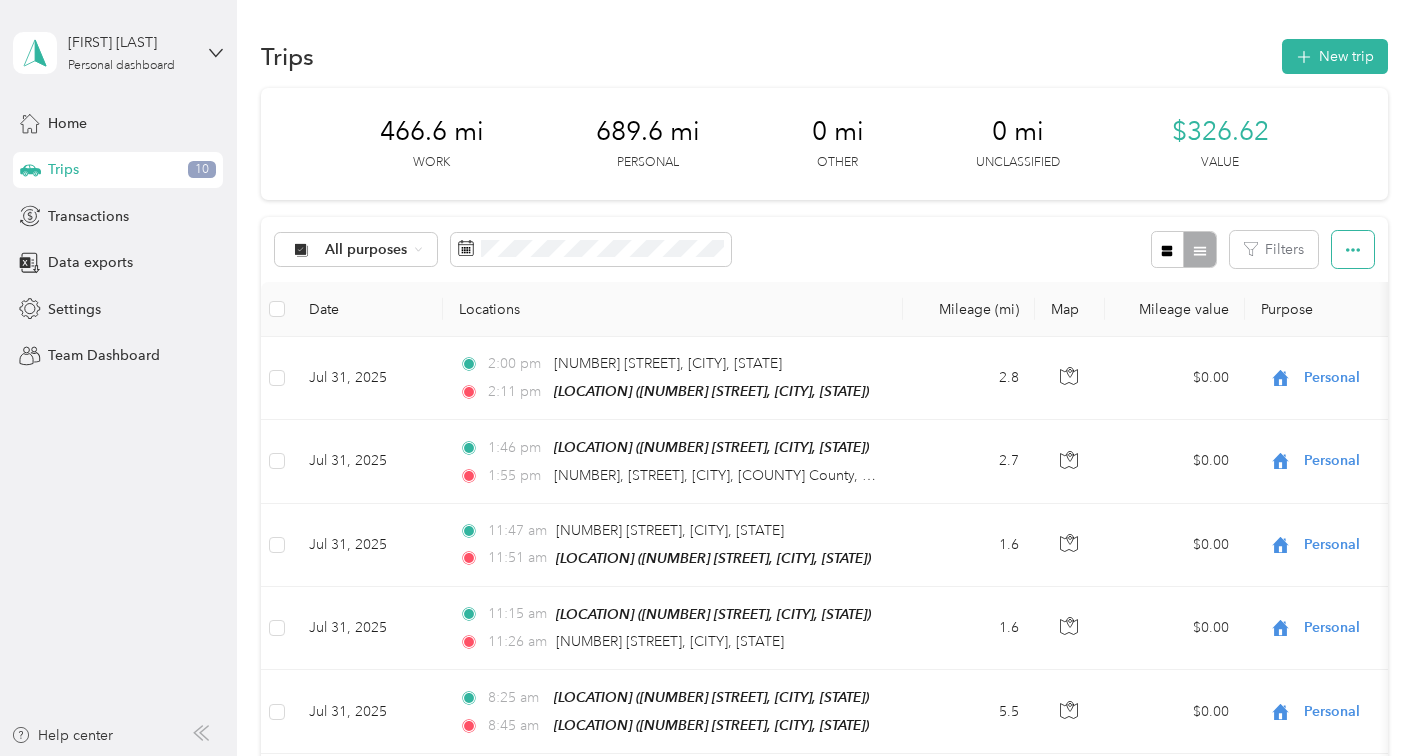 click 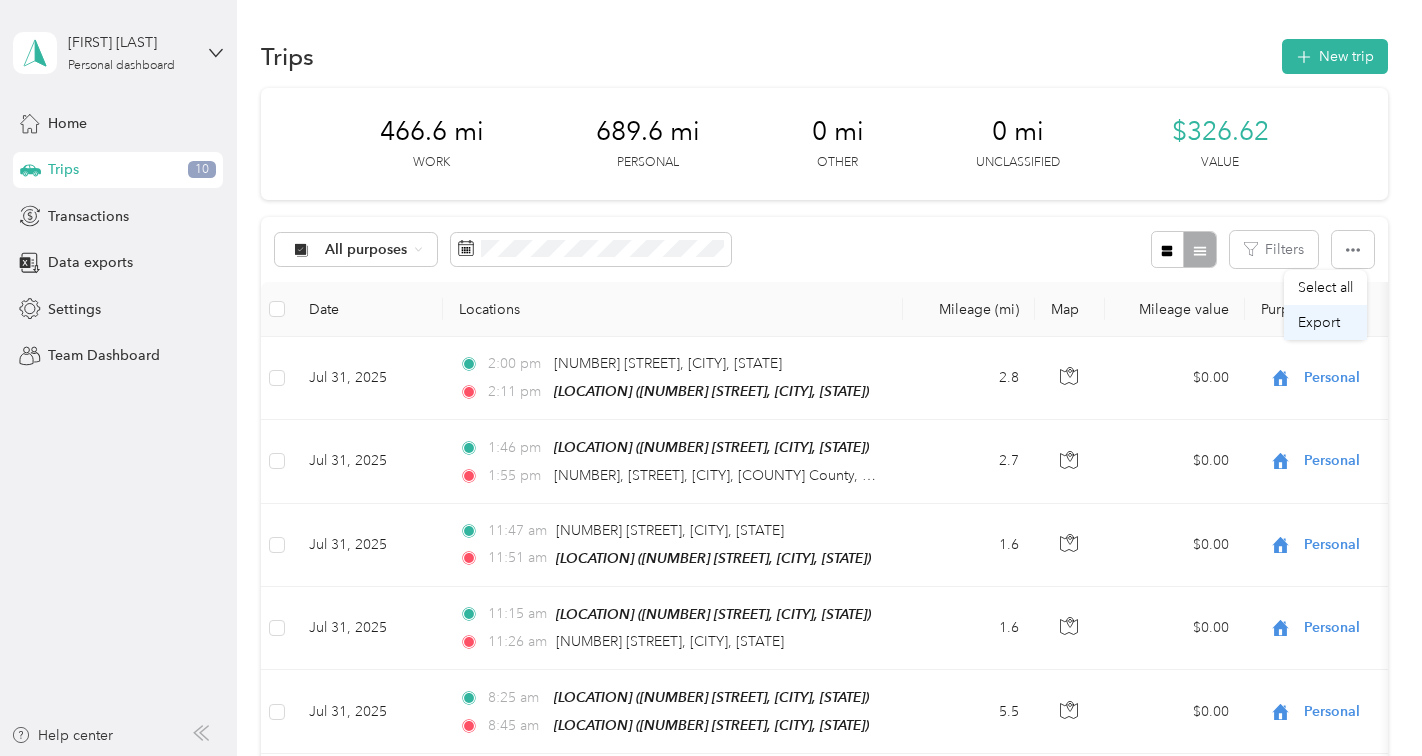 click on "Export" at bounding box center [1319, 322] 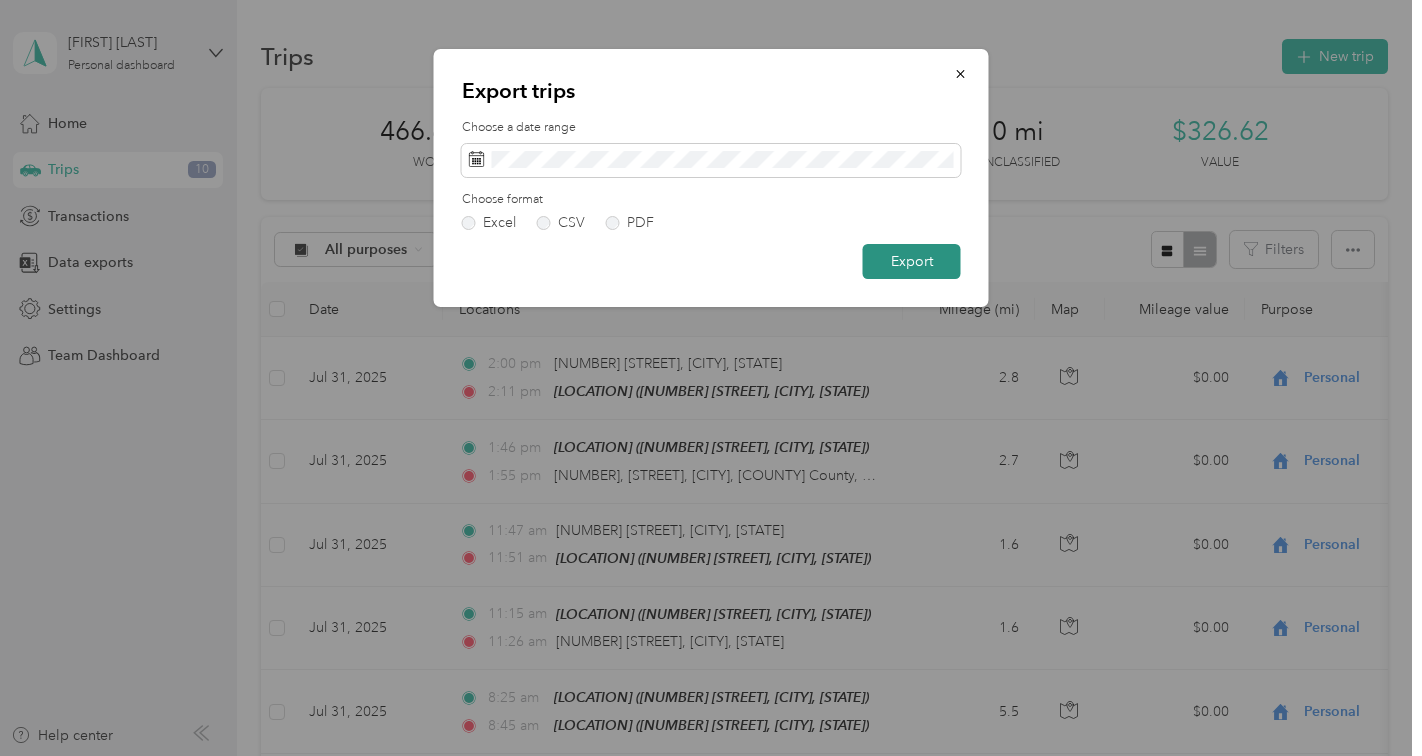 click on "Export" at bounding box center (912, 261) 